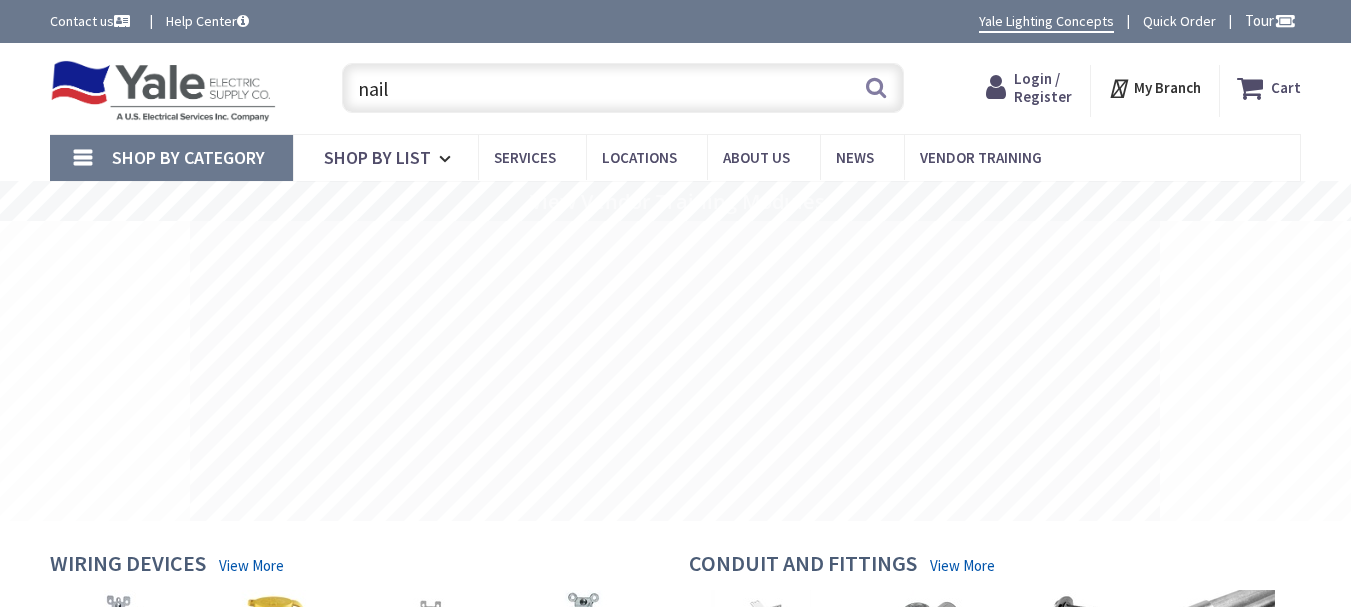 scroll, scrollTop: 0, scrollLeft: 0, axis: both 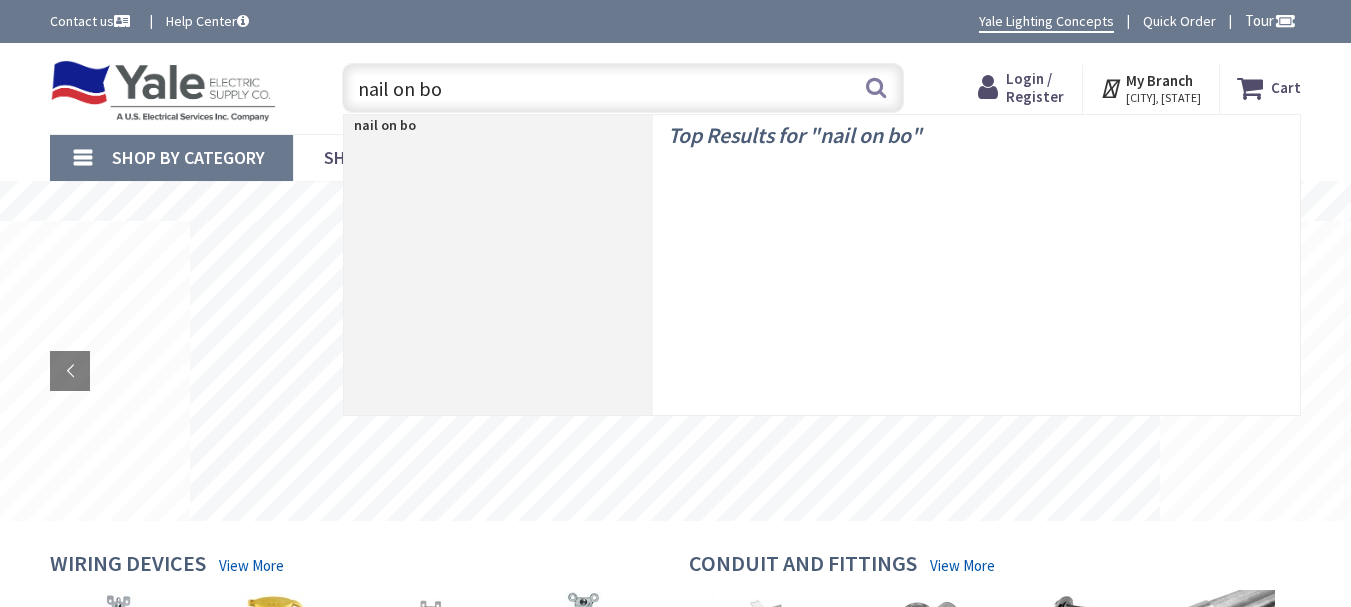 type on "nail on box" 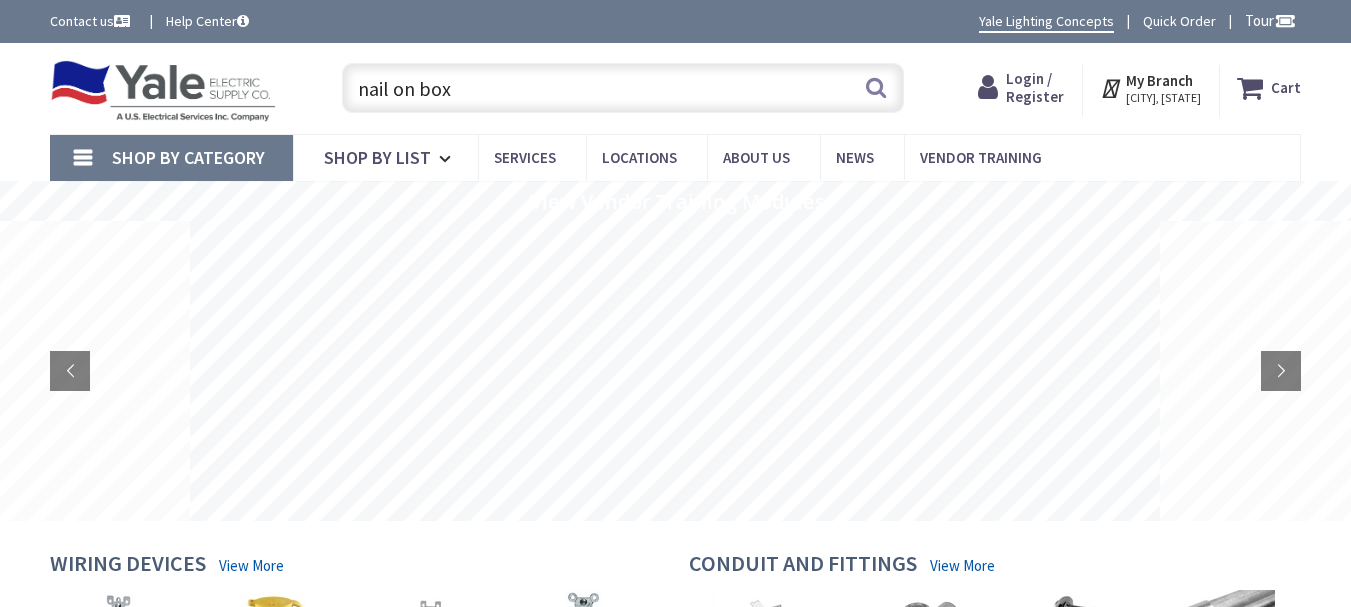 scroll, scrollTop: 0, scrollLeft: 0, axis: both 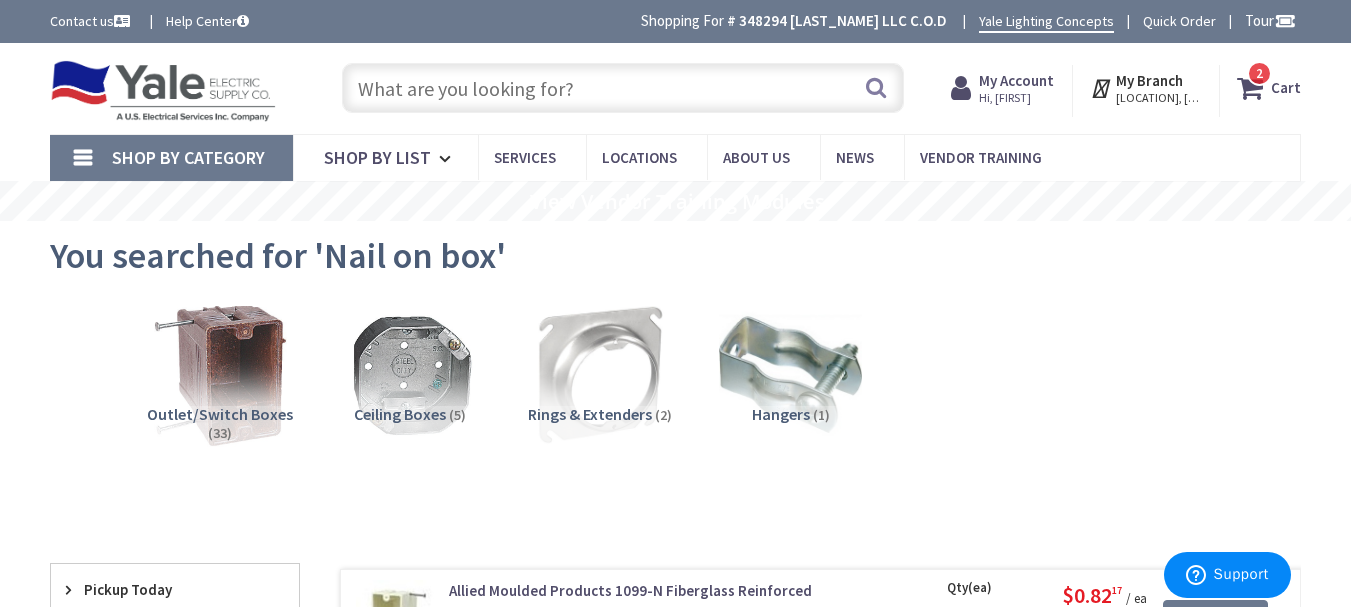 click at bounding box center [220, 375] 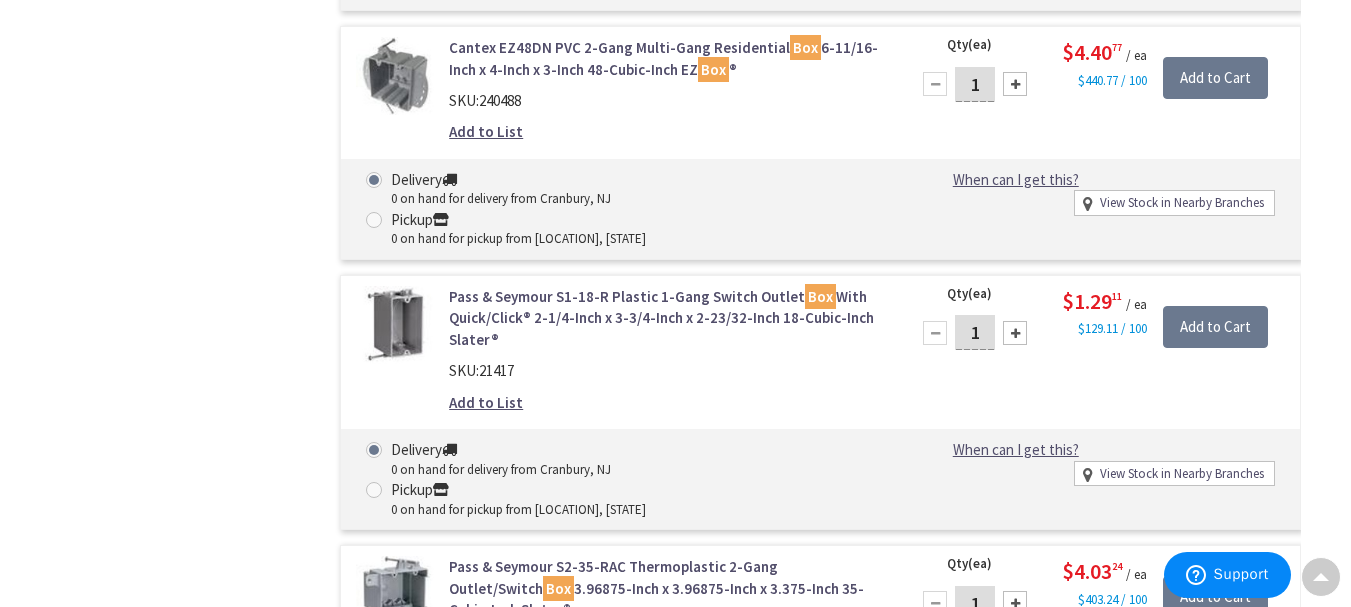 scroll, scrollTop: 6027, scrollLeft: 0, axis: vertical 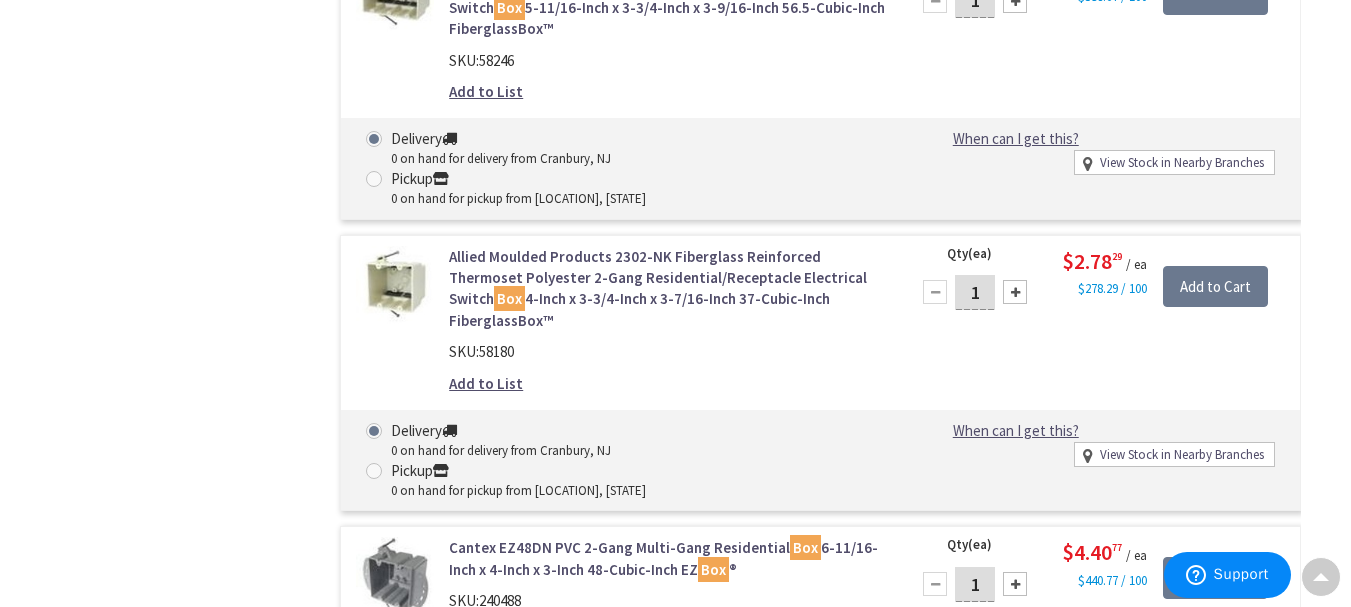 click on "Pass & Seymour S1-18-R Plastic 1-Gang Switch Outlet  Box  With Quick/Click® 2-1/4-Inch x 3-3/4-Inch x 2-23/32-Inch 18-Cubic-Inch Slater®" at bounding box center (667, 818) 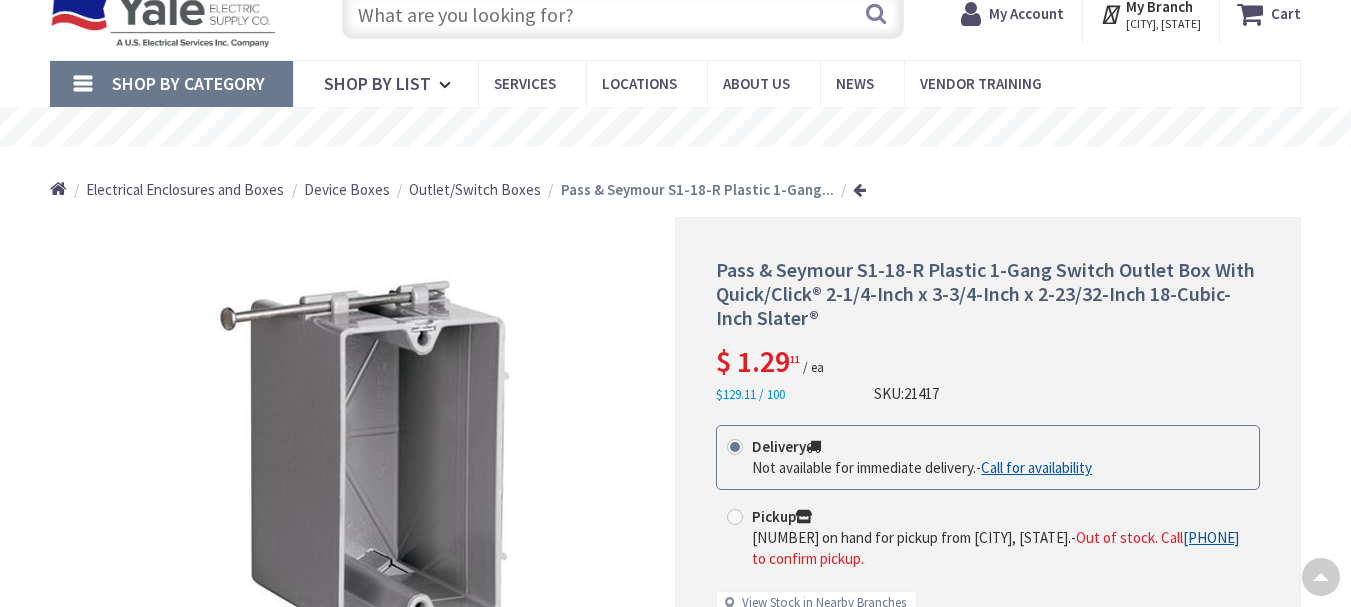 scroll, scrollTop: 300, scrollLeft: 0, axis: vertical 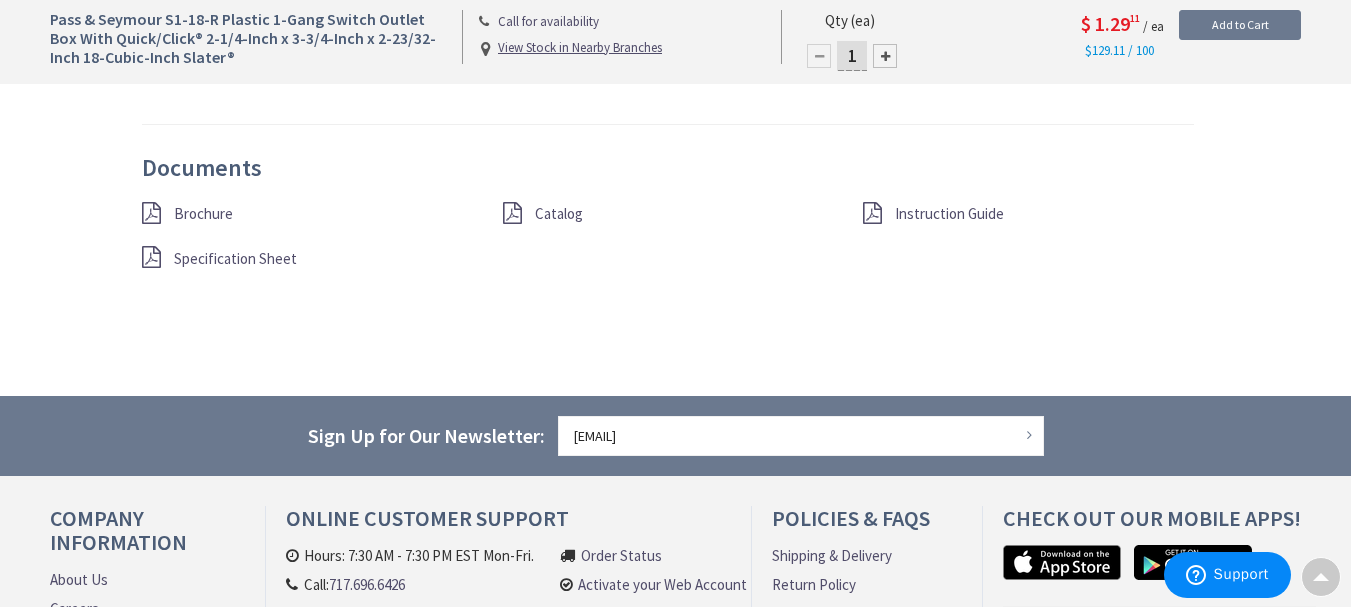 click on "Specification Sheet" at bounding box center (235, 258) 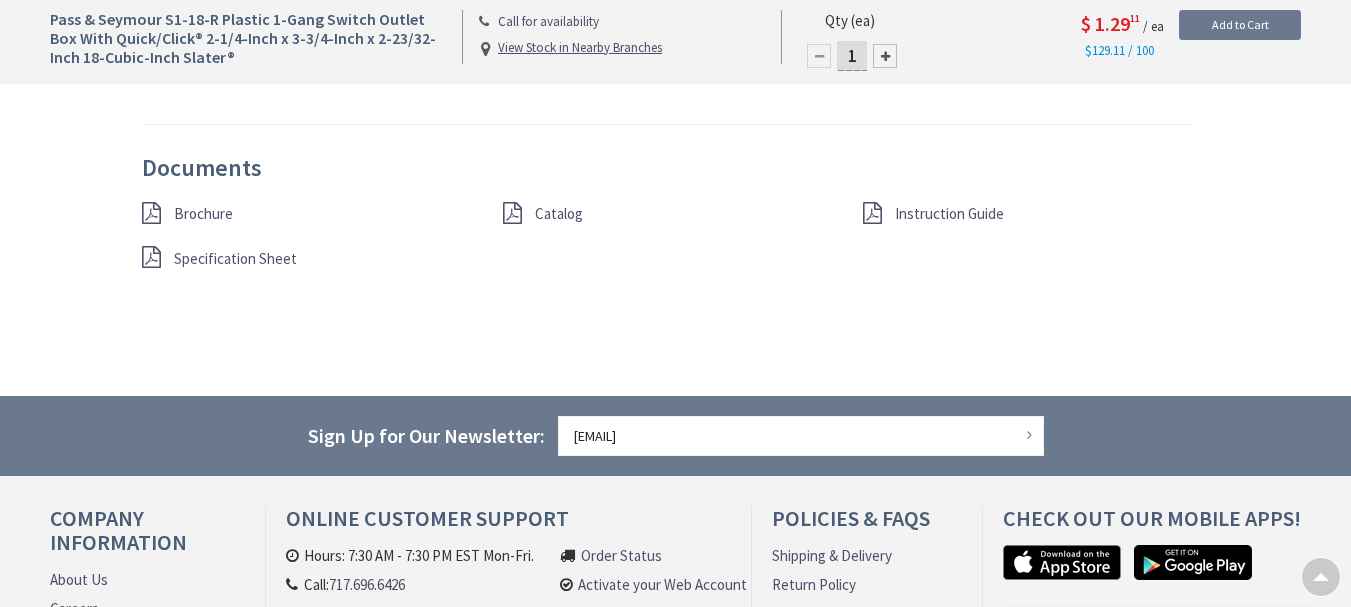 scroll, scrollTop: 1500, scrollLeft: 0, axis: vertical 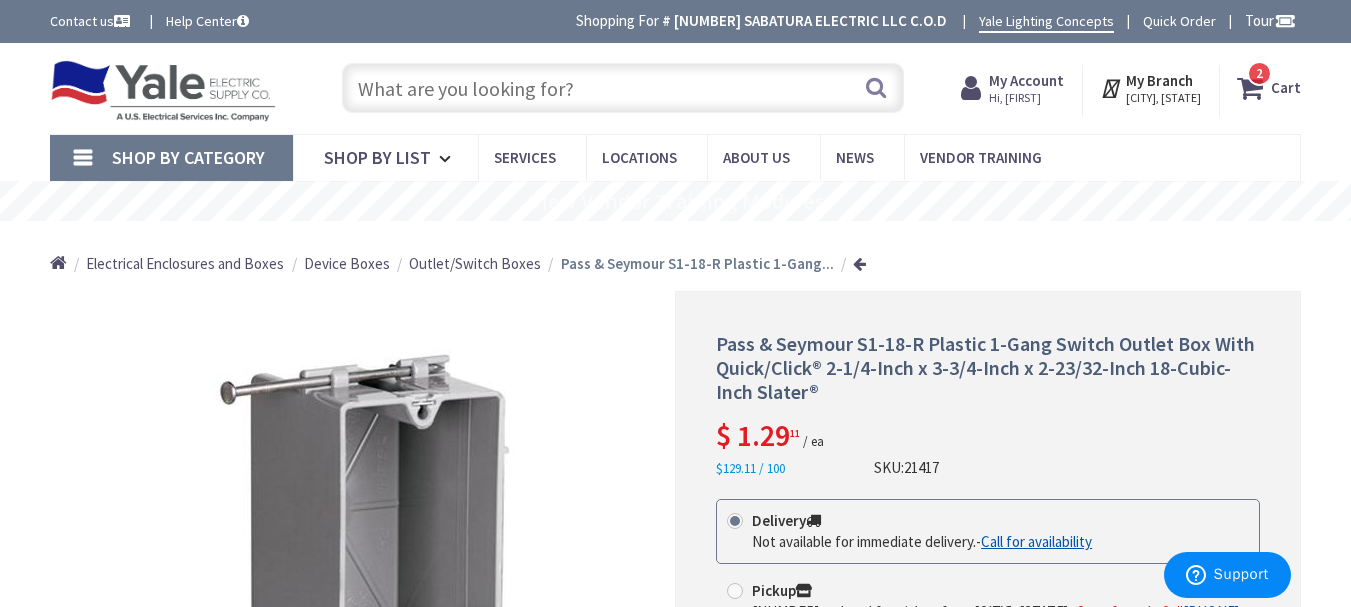 click at bounding box center (623, 88) 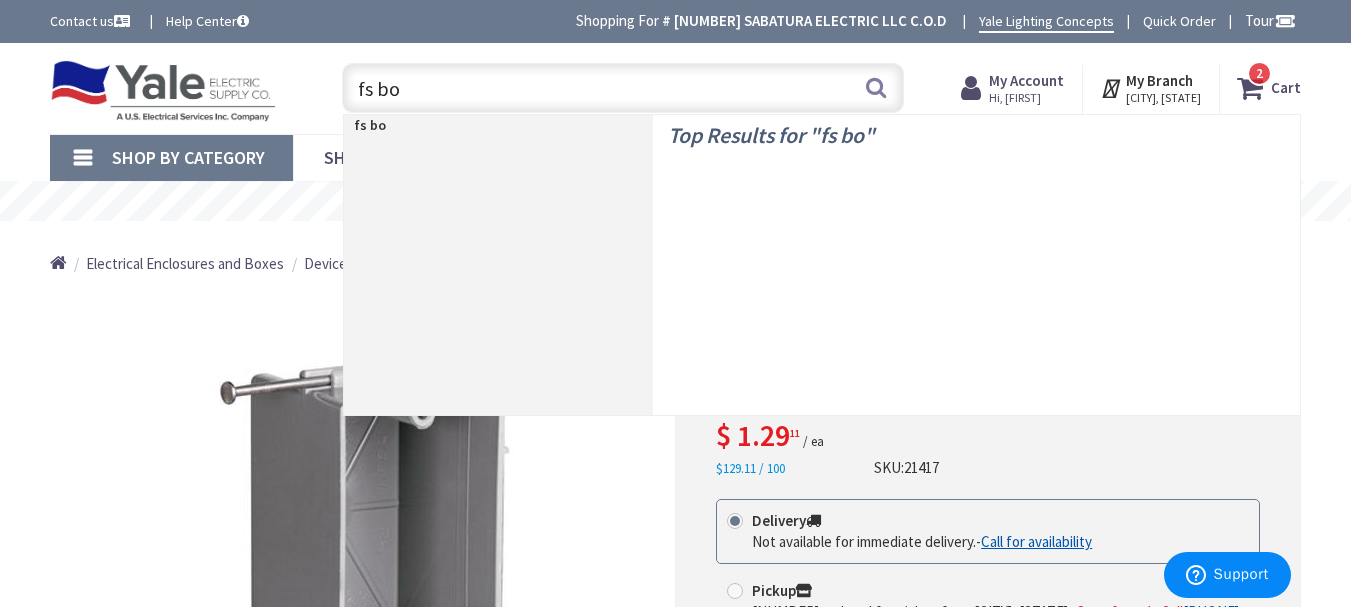 type on "fs boc" 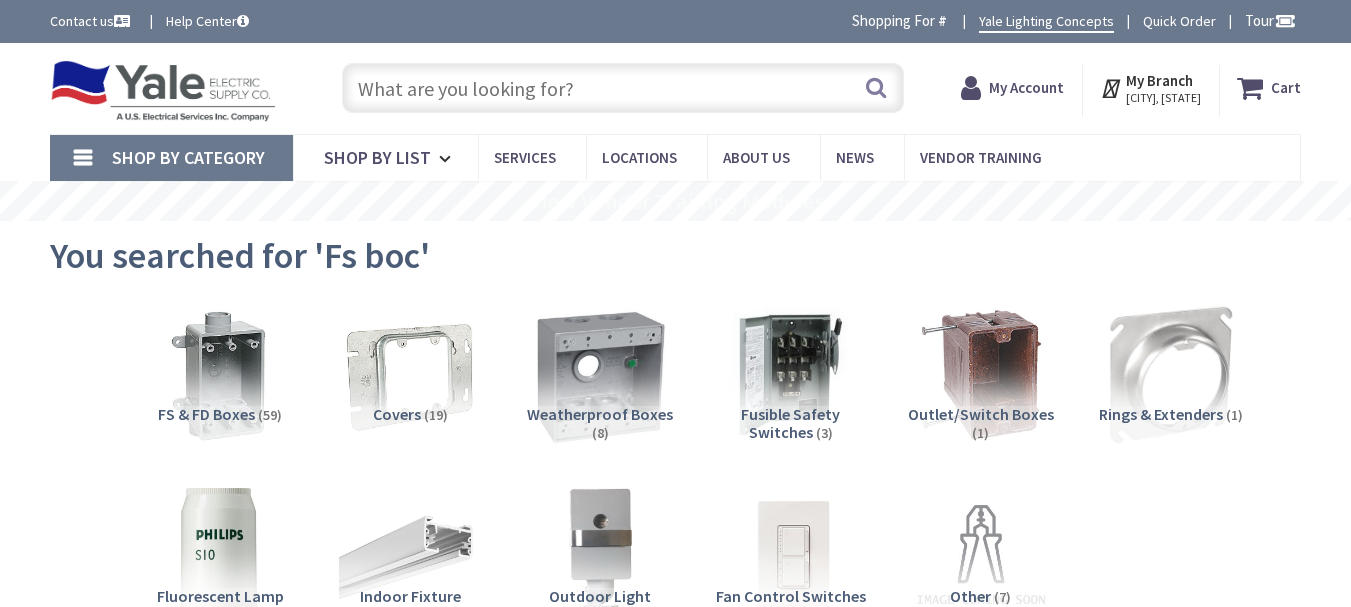 scroll, scrollTop: 0, scrollLeft: 0, axis: both 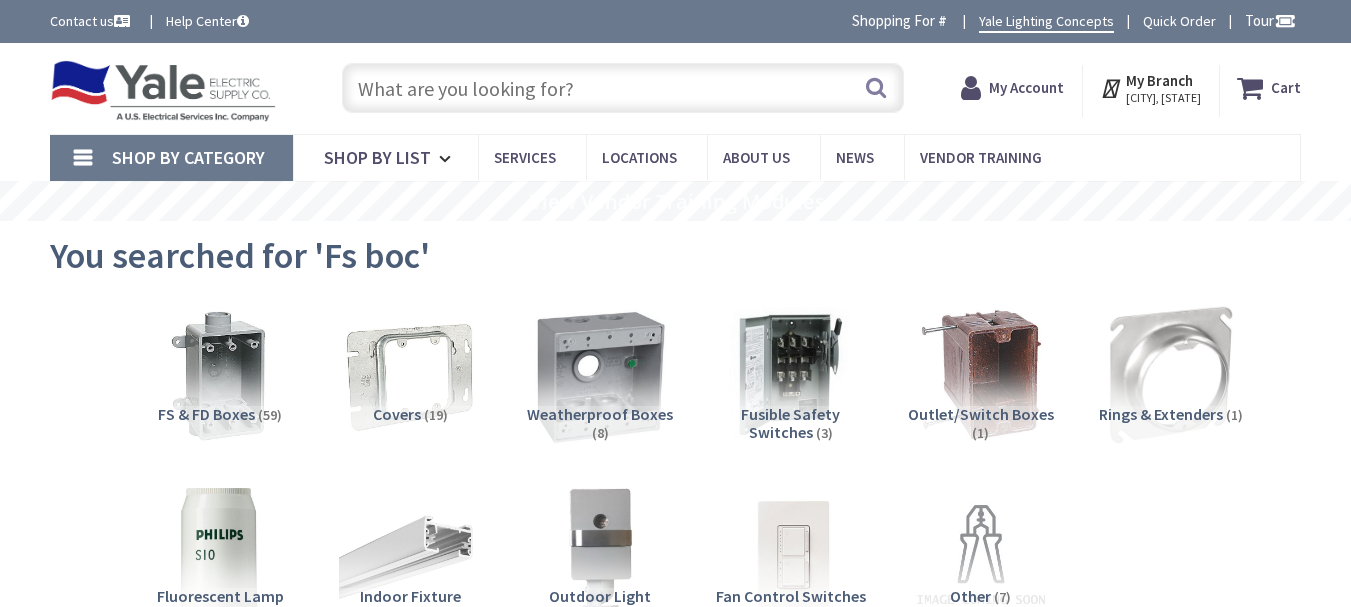 click at bounding box center (600, 375) 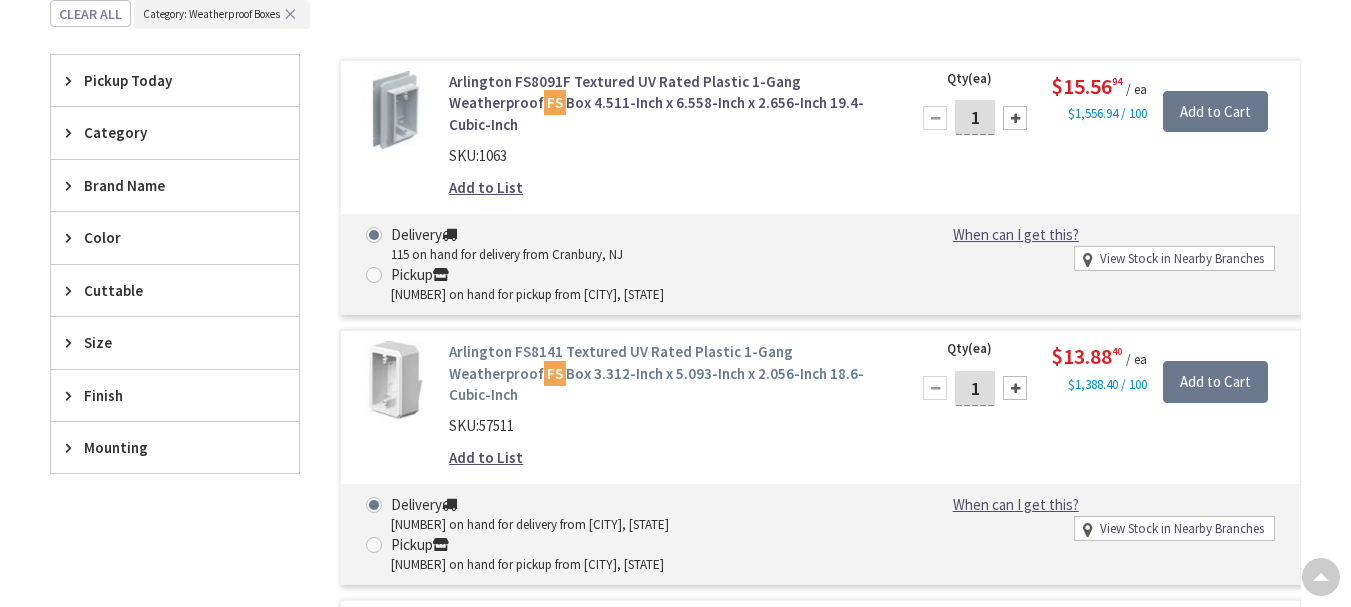 scroll, scrollTop: 804, scrollLeft: 0, axis: vertical 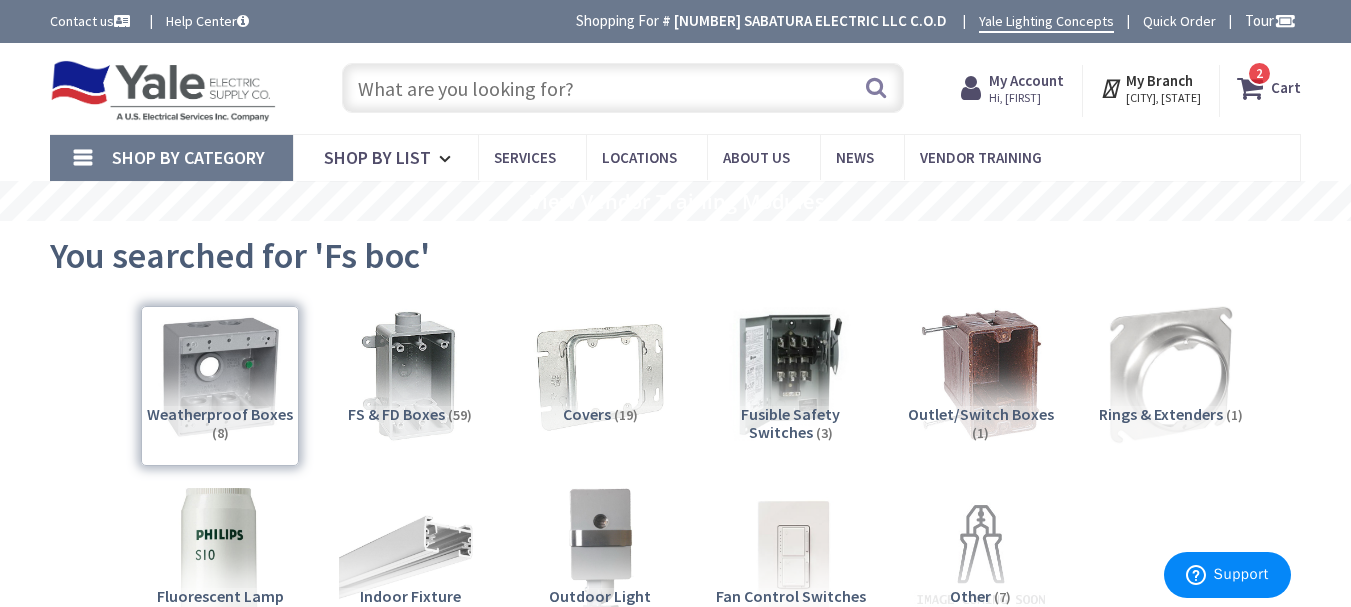 click at bounding box center [623, 88] 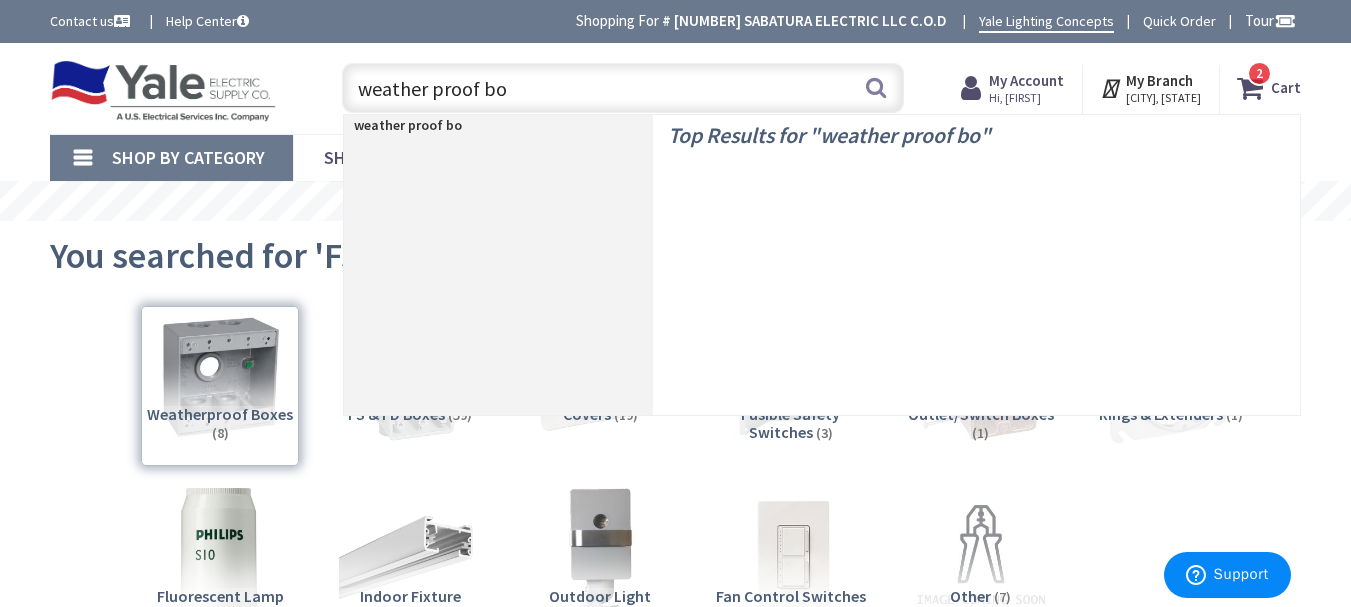 type on "weather proof box" 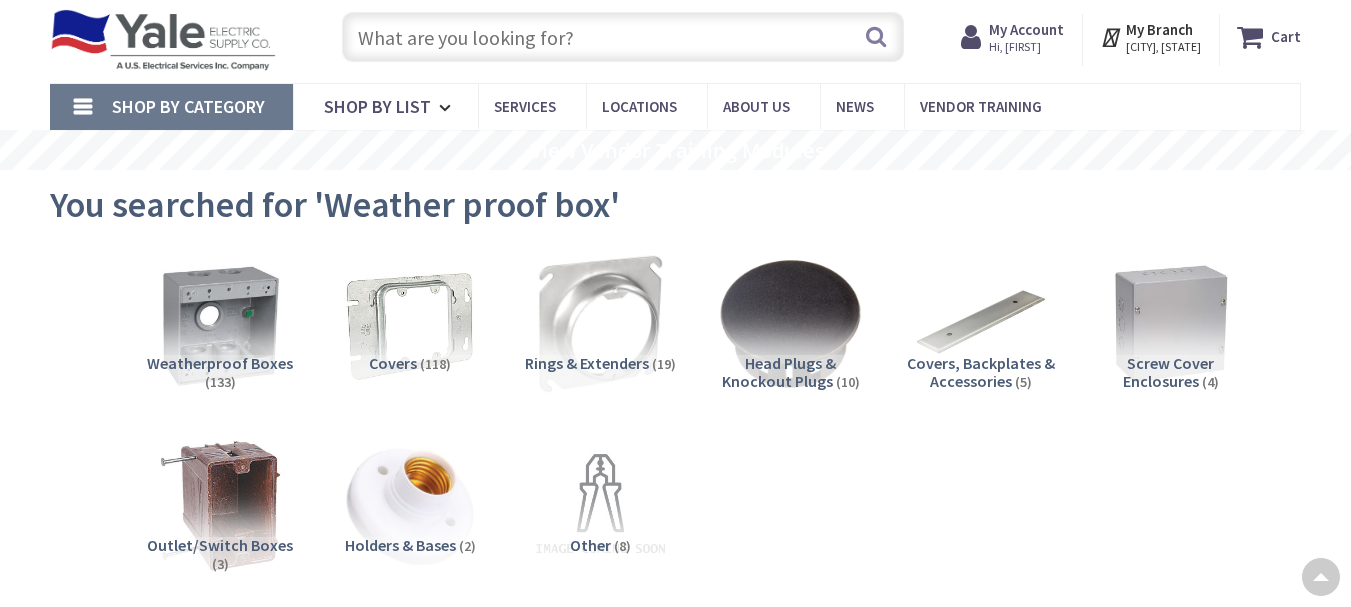 scroll, scrollTop: 1400, scrollLeft: 0, axis: vertical 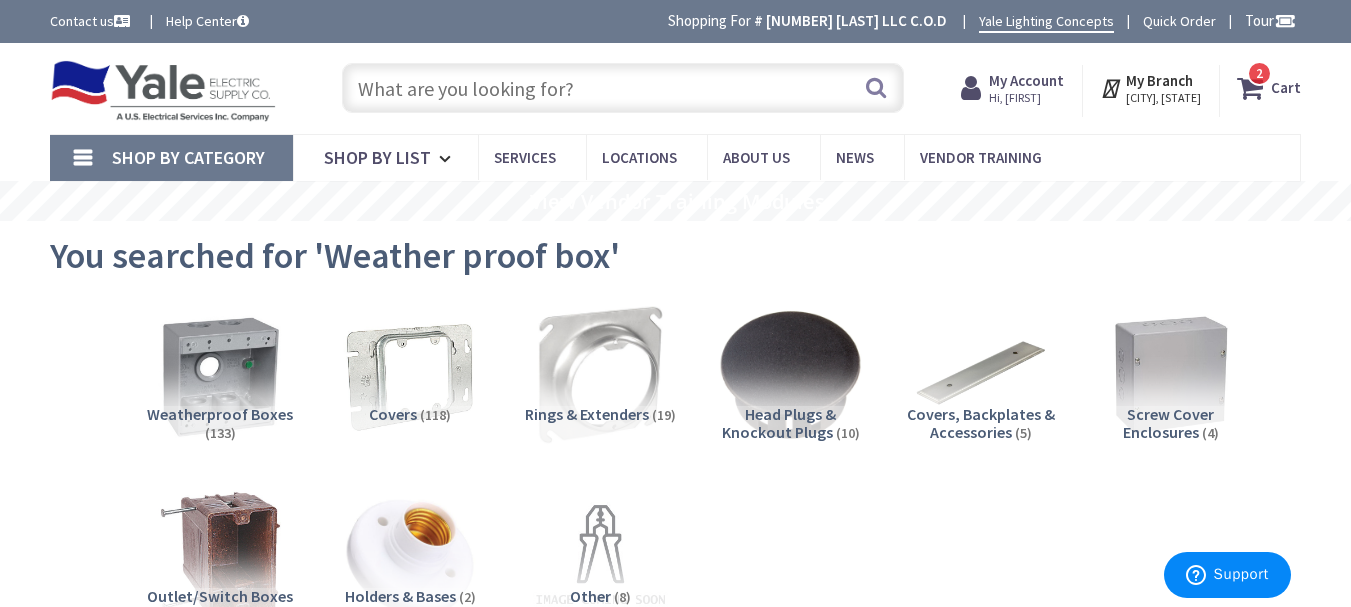 click at bounding box center [623, 88] 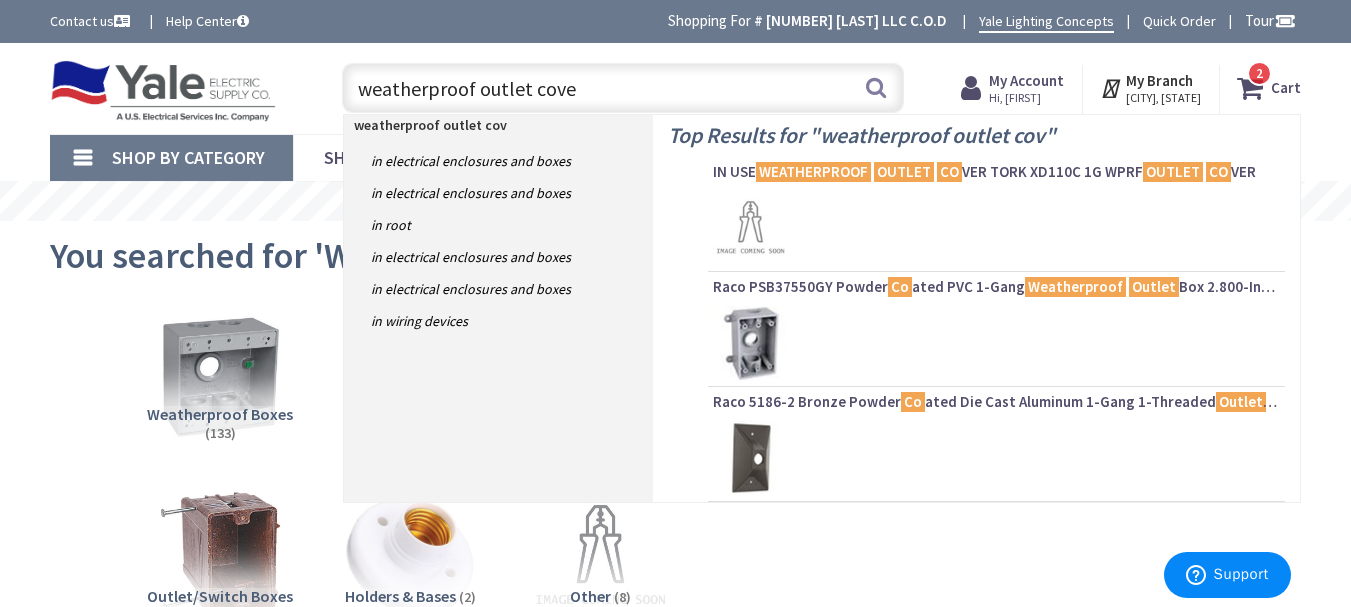 type on "weatherproof outlet cover" 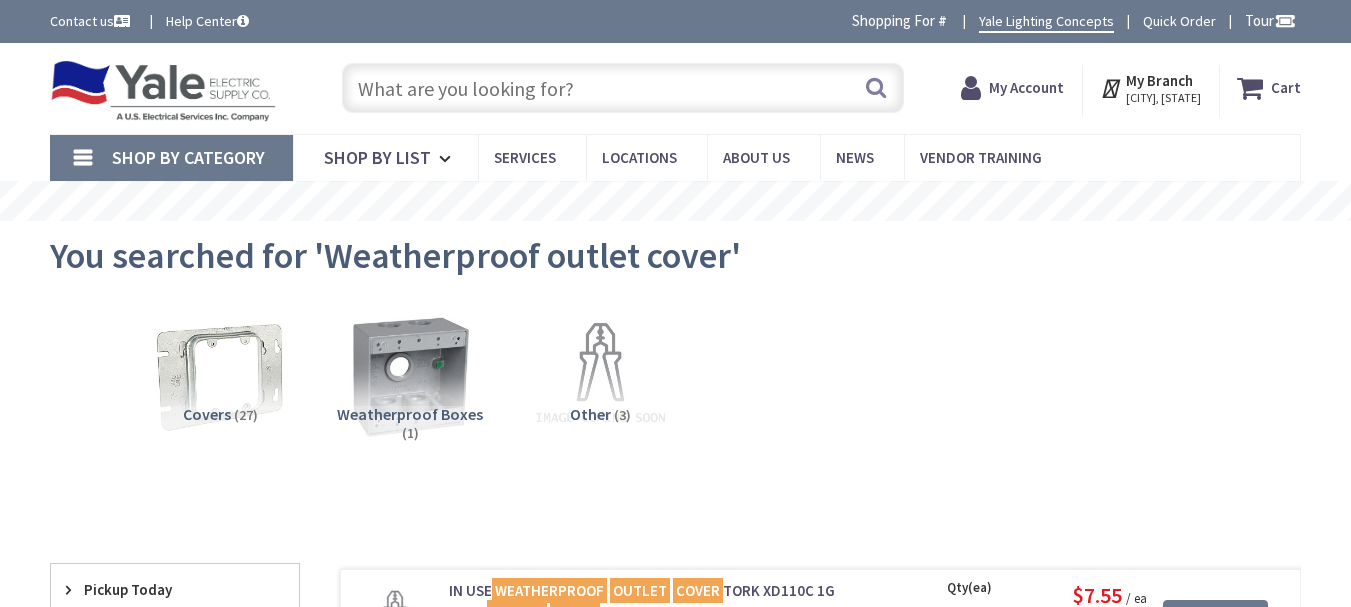 scroll, scrollTop: 0, scrollLeft: 0, axis: both 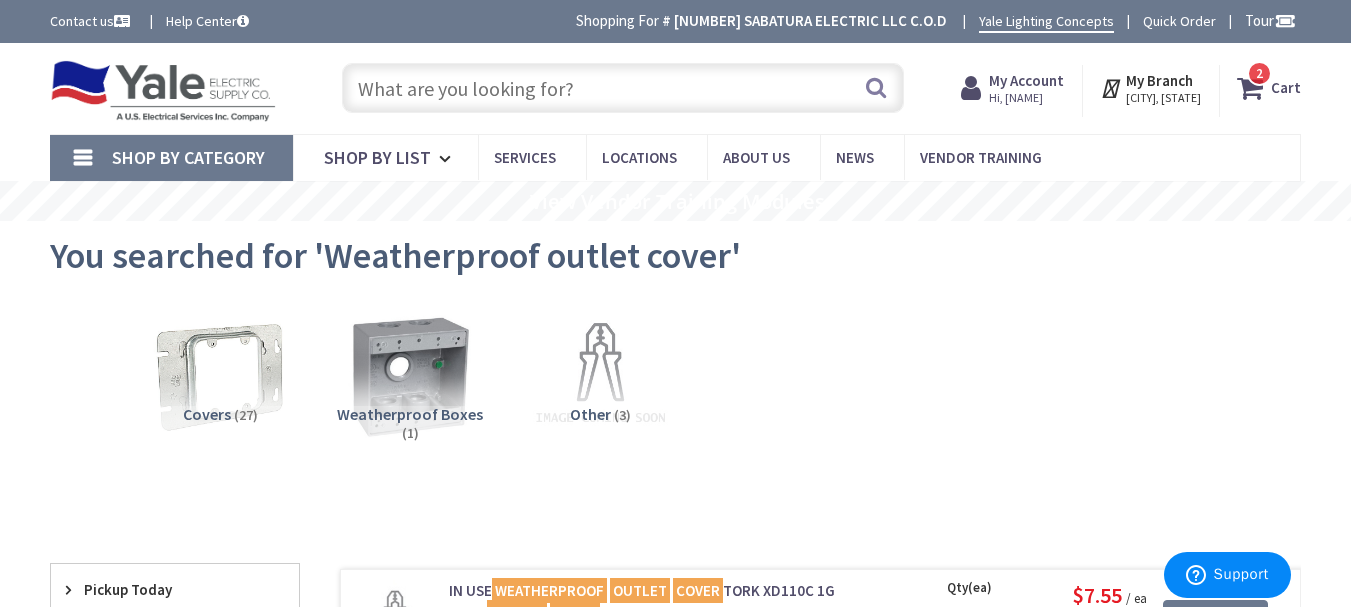 click at bounding box center (623, 88) 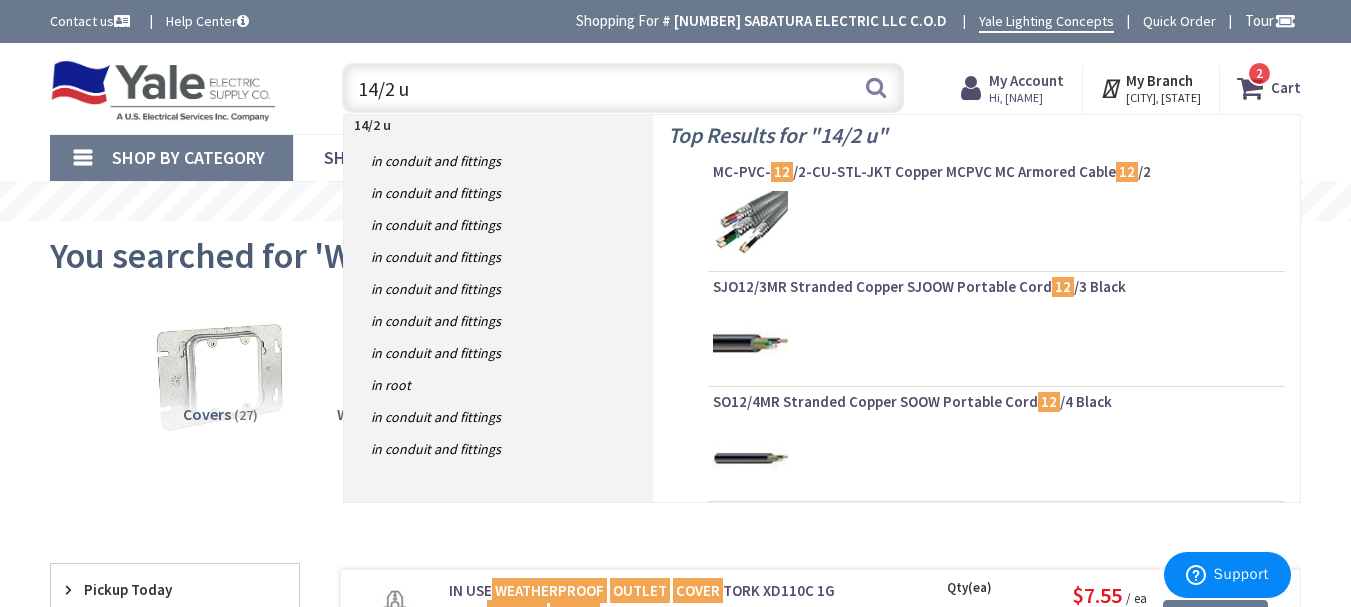 type on "14/2 uf" 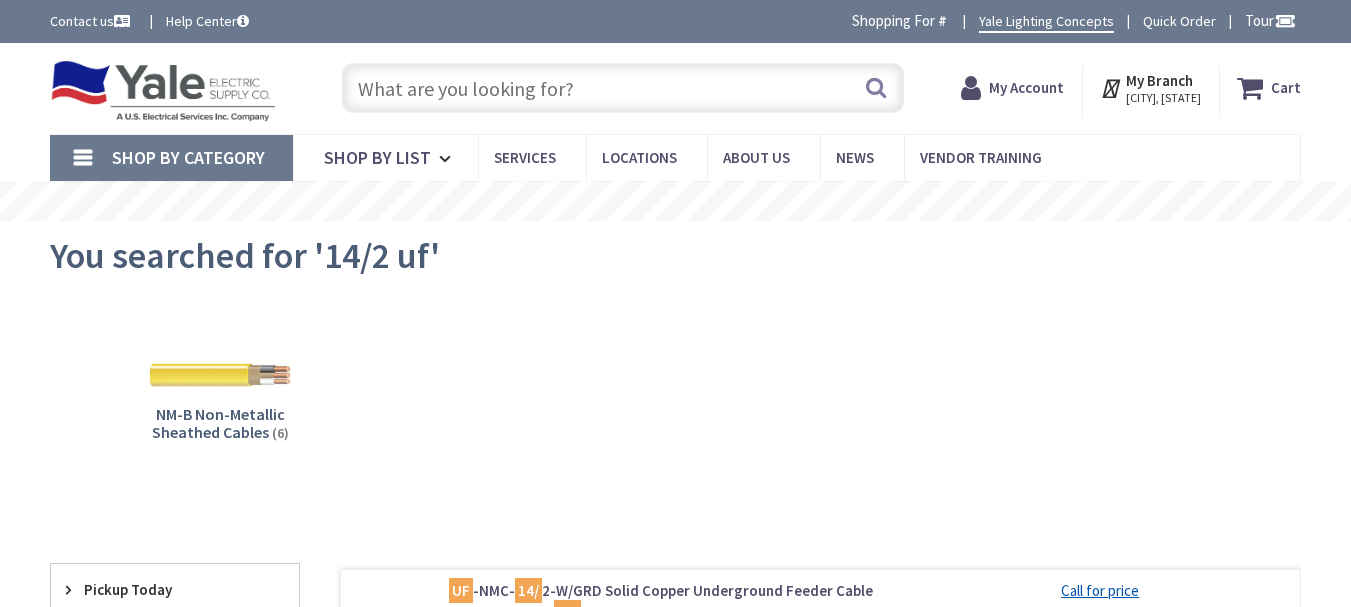 scroll, scrollTop: 0, scrollLeft: 0, axis: both 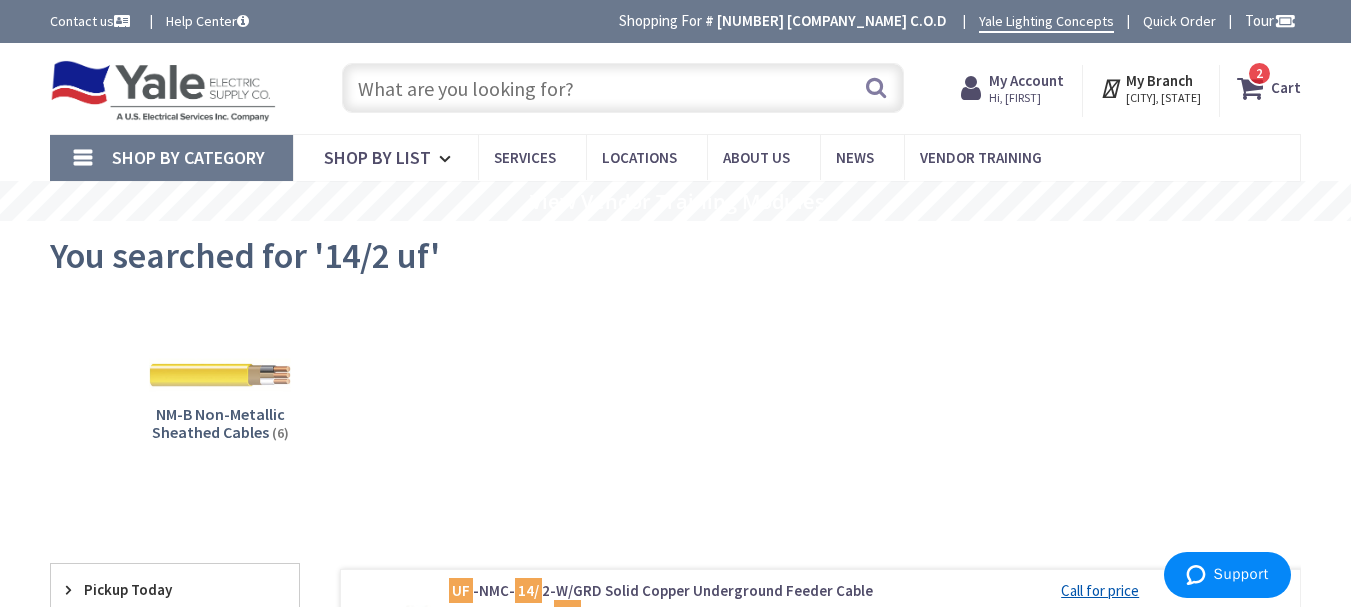 click at bounding box center [623, 88] 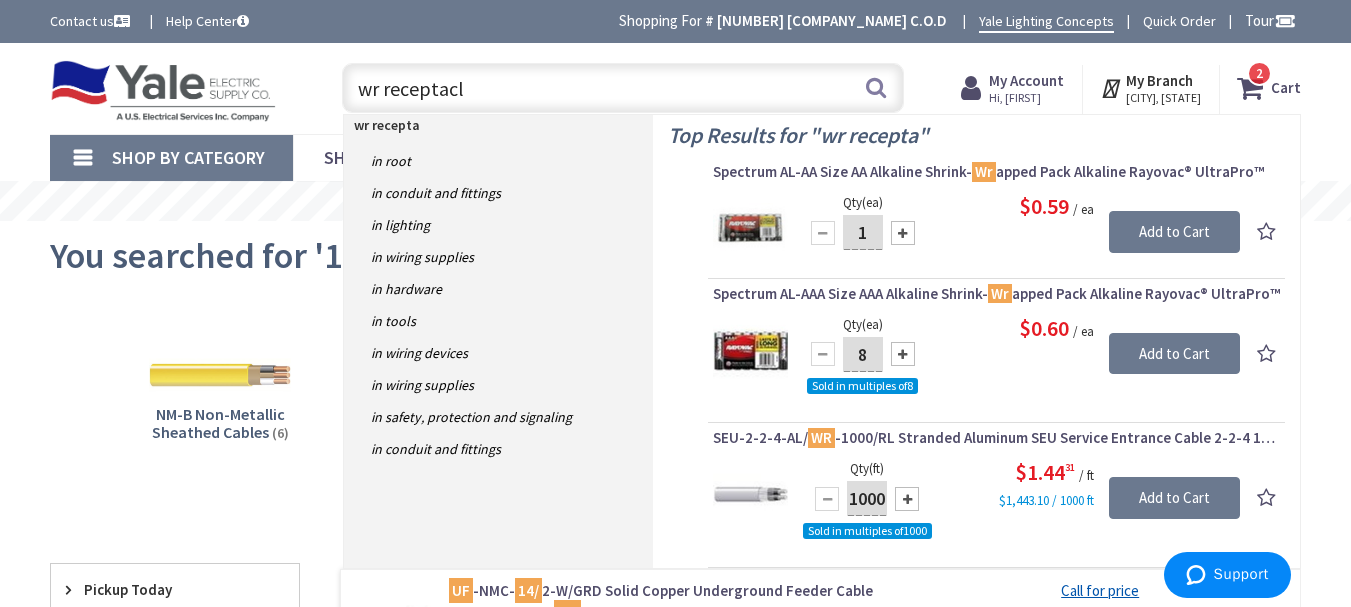 type on "wr receptacle" 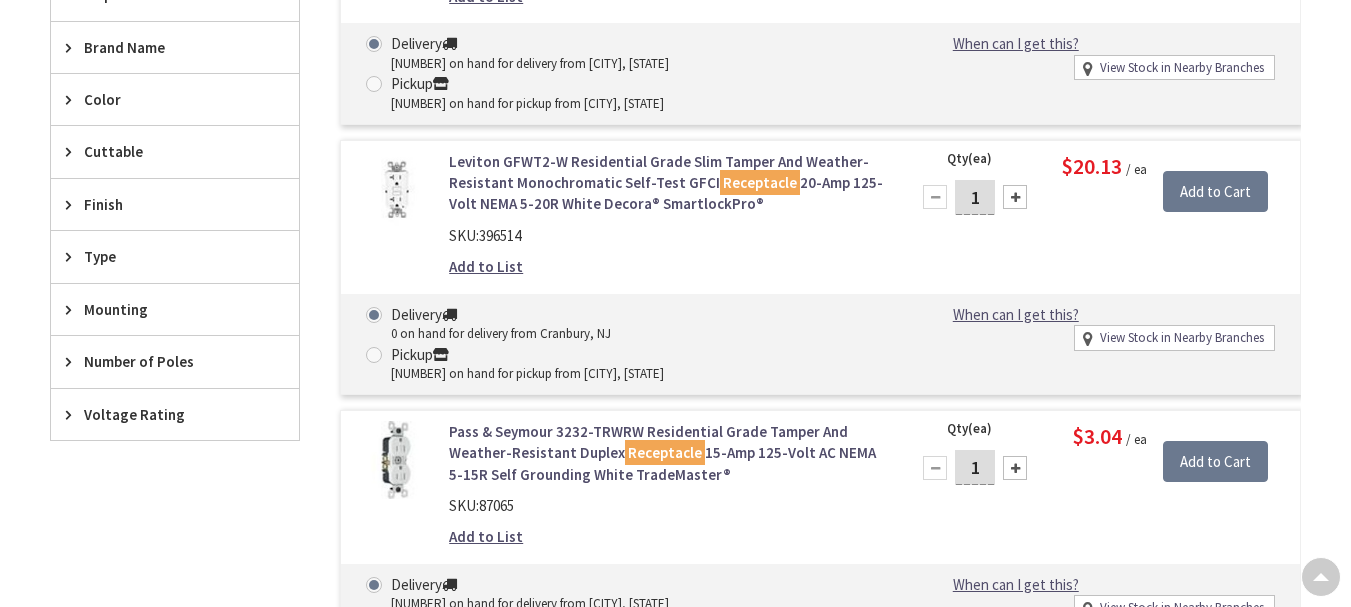 scroll, scrollTop: 800, scrollLeft: 0, axis: vertical 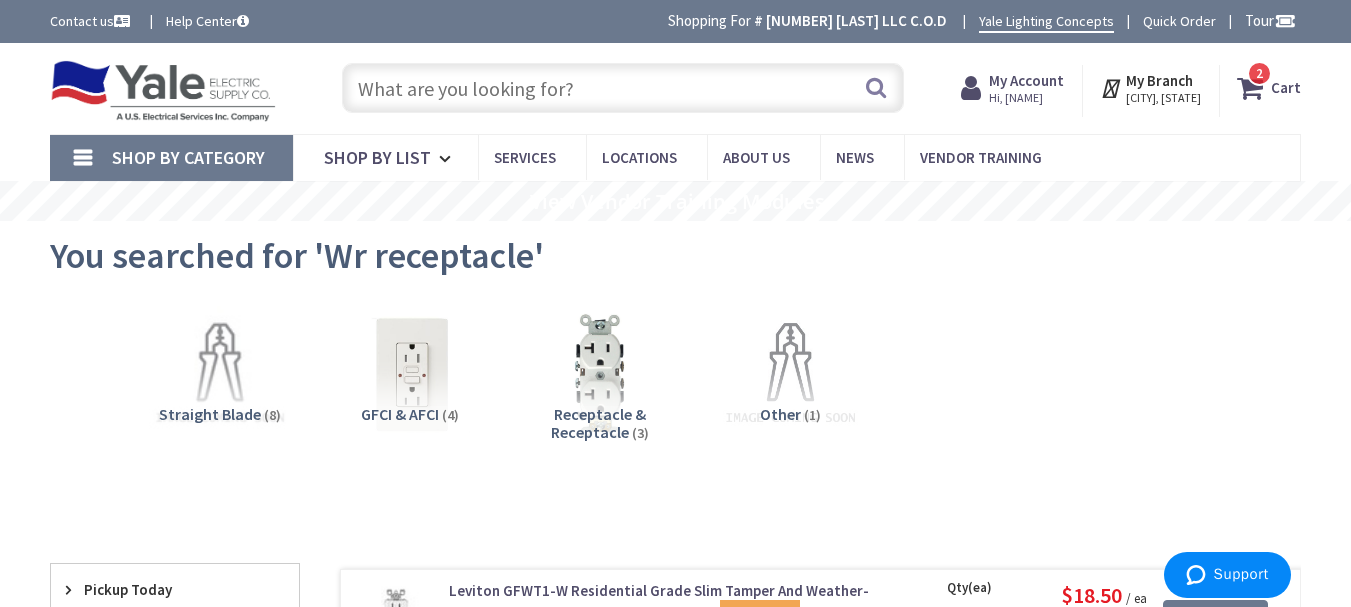 click at bounding box center [623, 88] 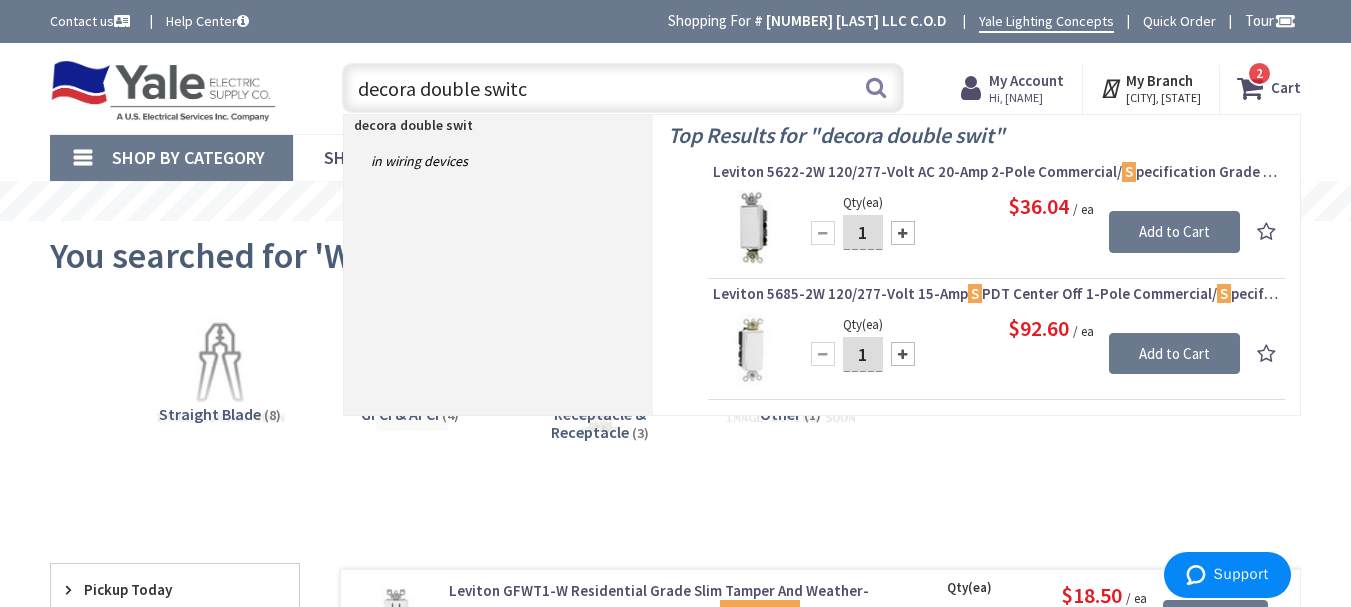 type on "decora double switch" 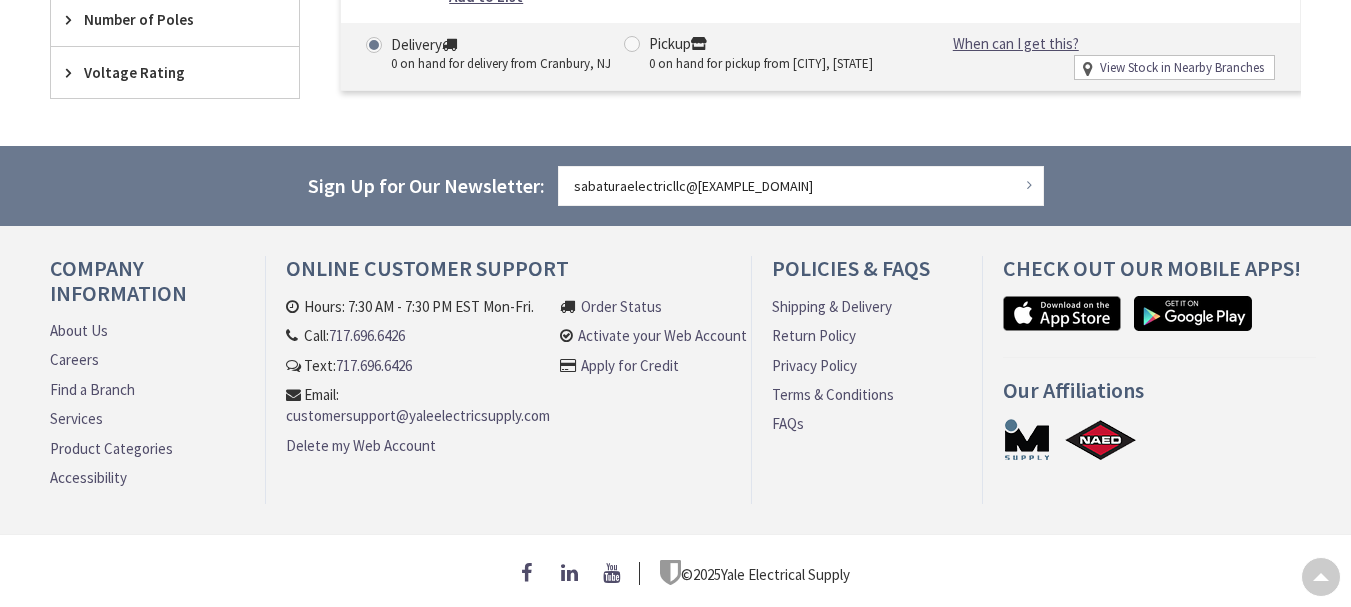 scroll, scrollTop: 945, scrollLeft: 0, axis: vertical 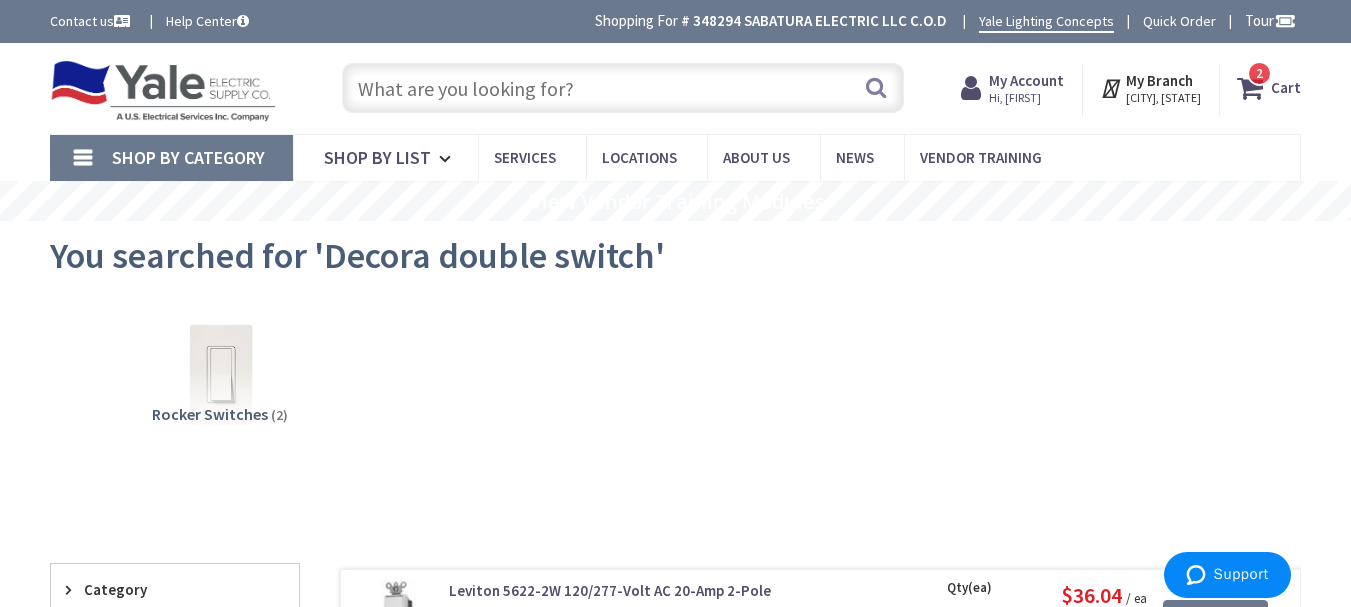 click at bounding box center [623, 88] 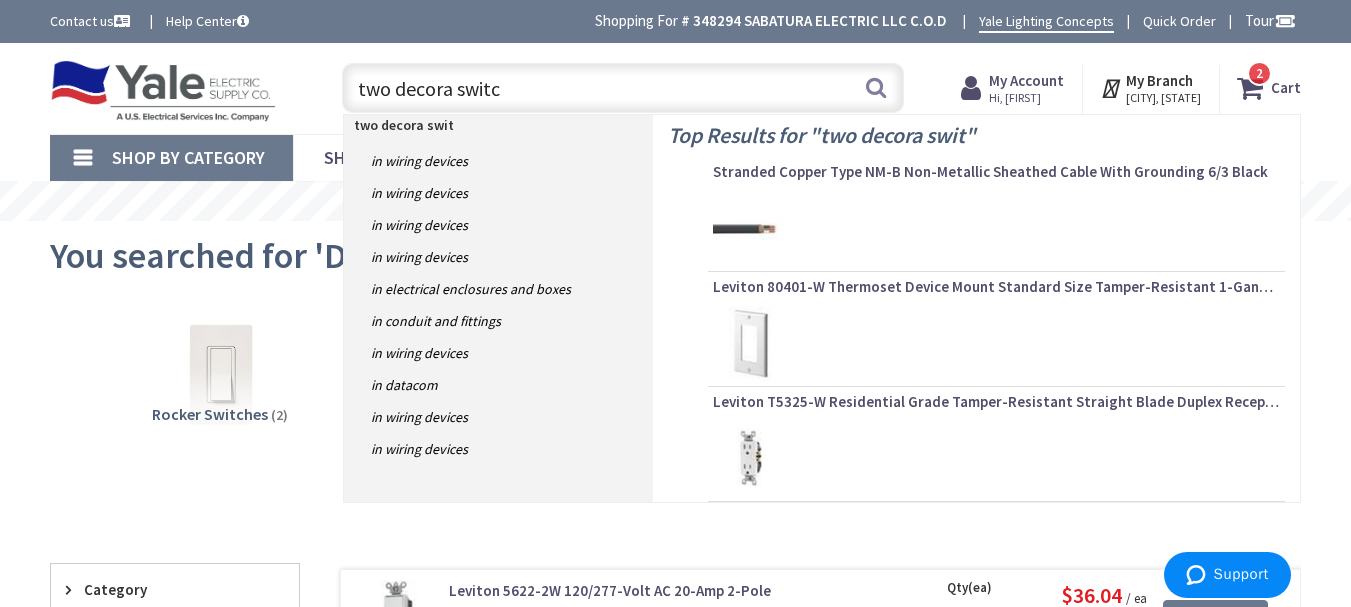 type on "two decora switch" 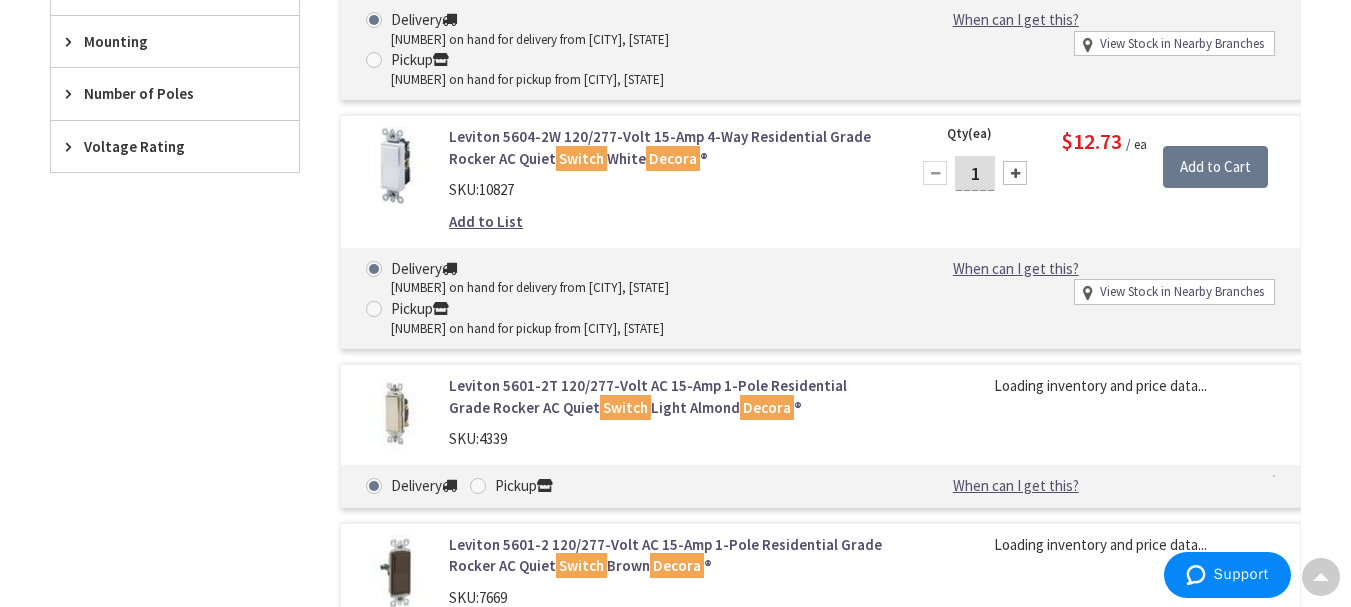 scroll, scrollTop: 1762, scrollLeft: 0, axis: vertical 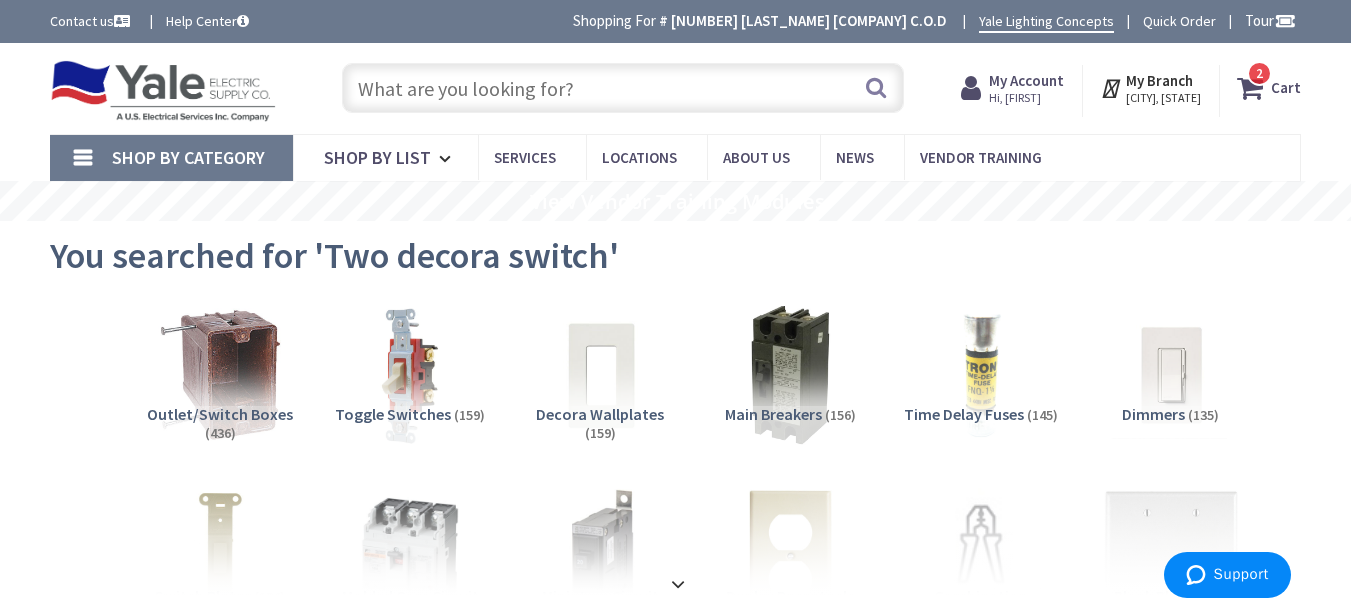 click at bounding box center (623, 88) 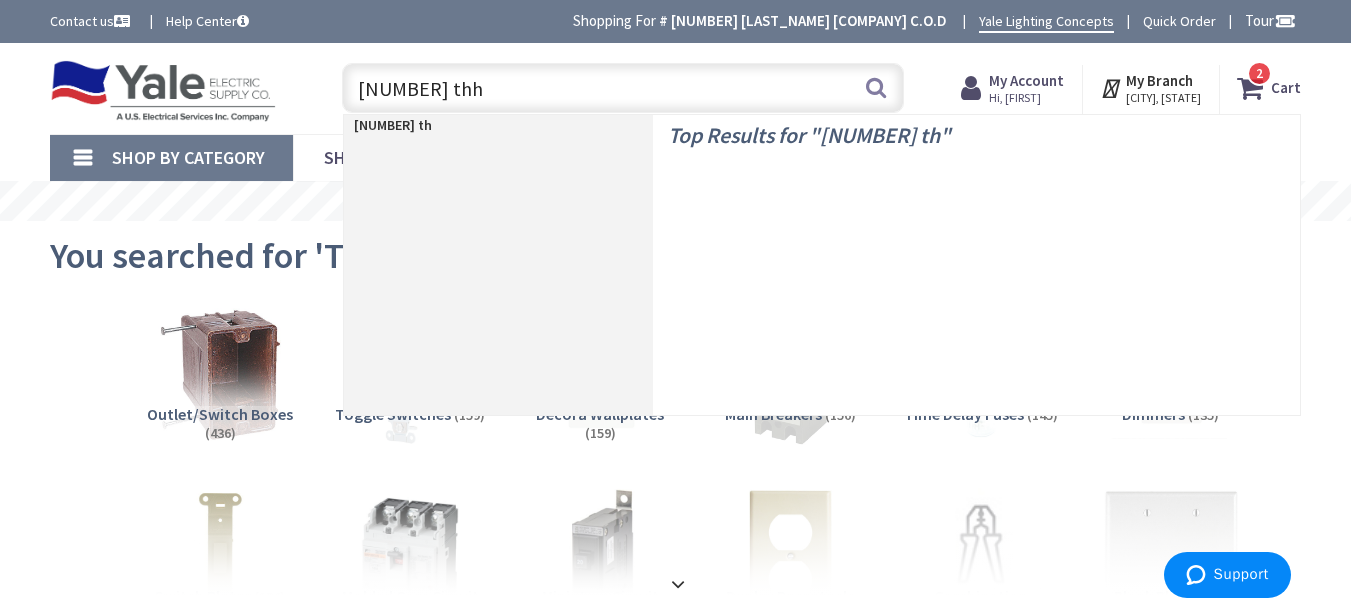 type on "14 thhn" 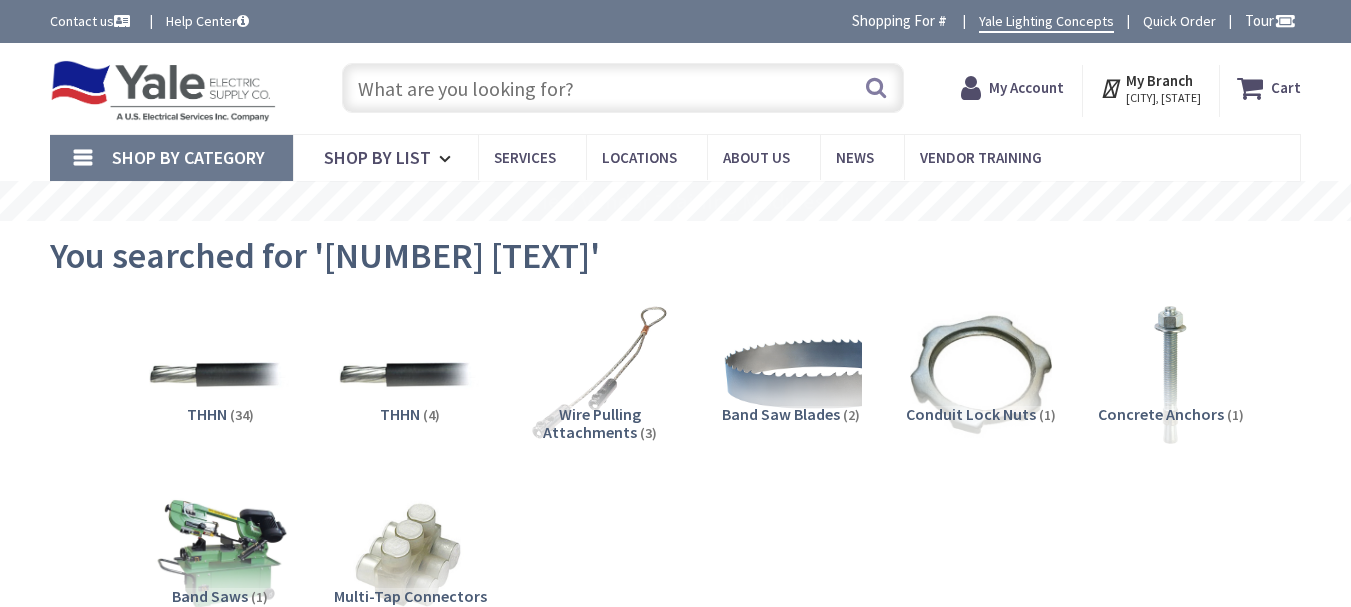 scroll, scrollTop: 0, scrollLeft: 0, axis: both 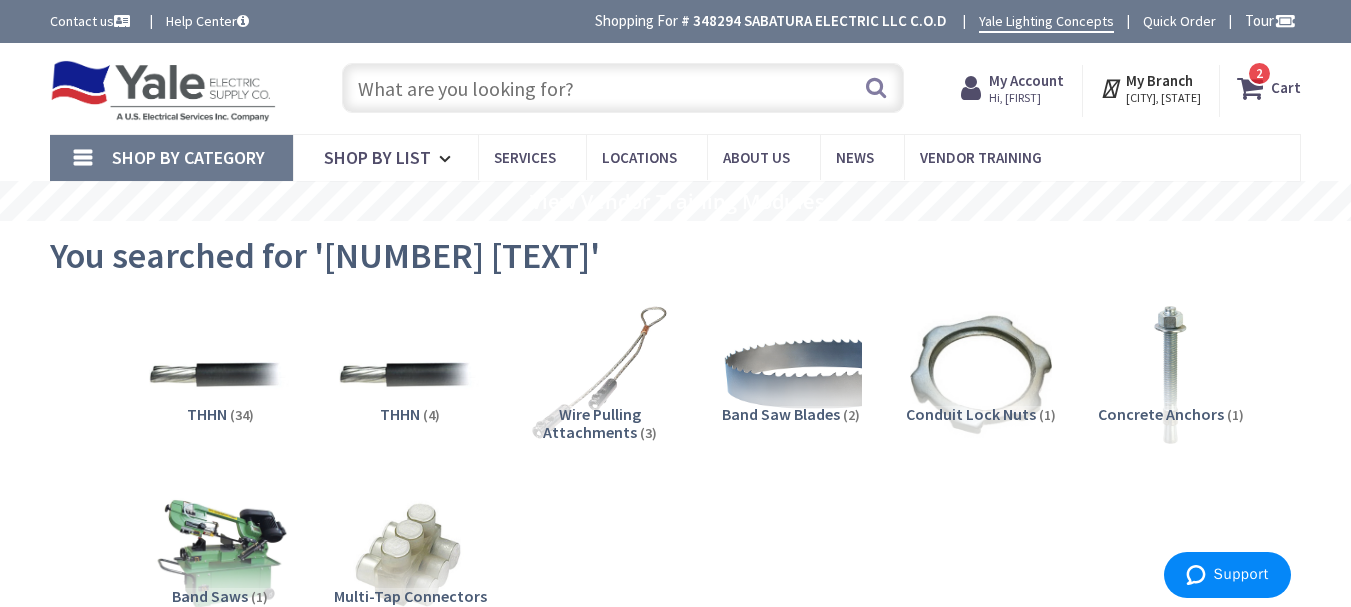 click at bounding box center (623, 88) 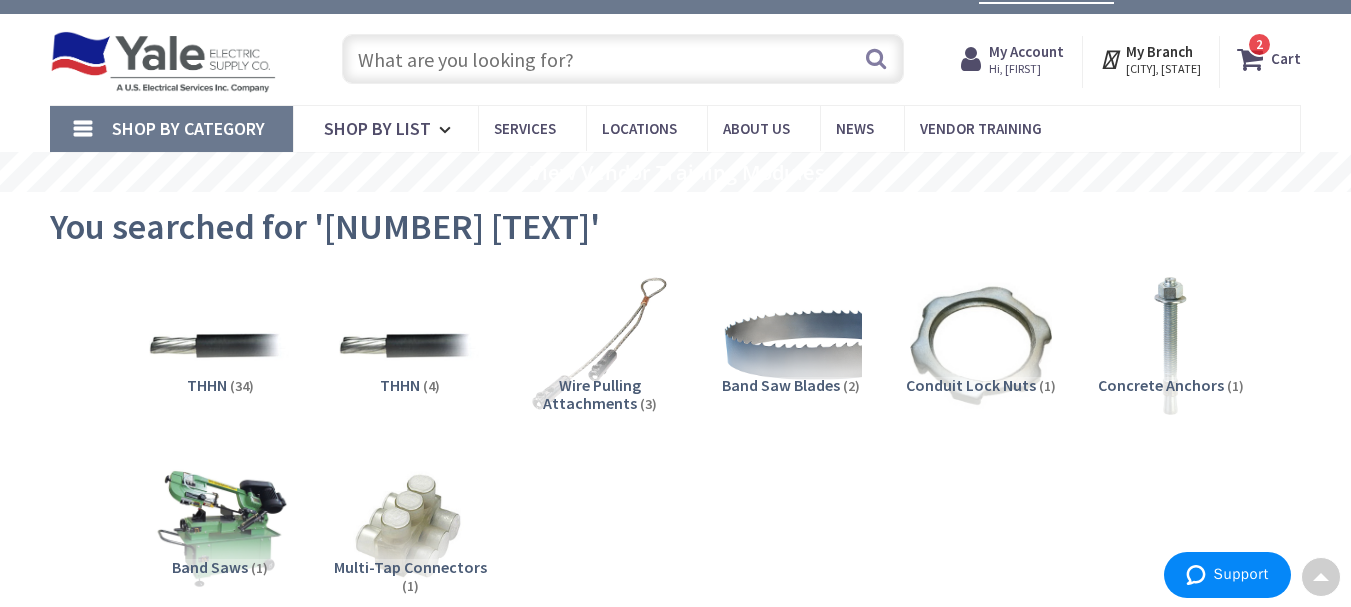 scroll, scrollTop: 0, scrollLeft: 0, axis: both 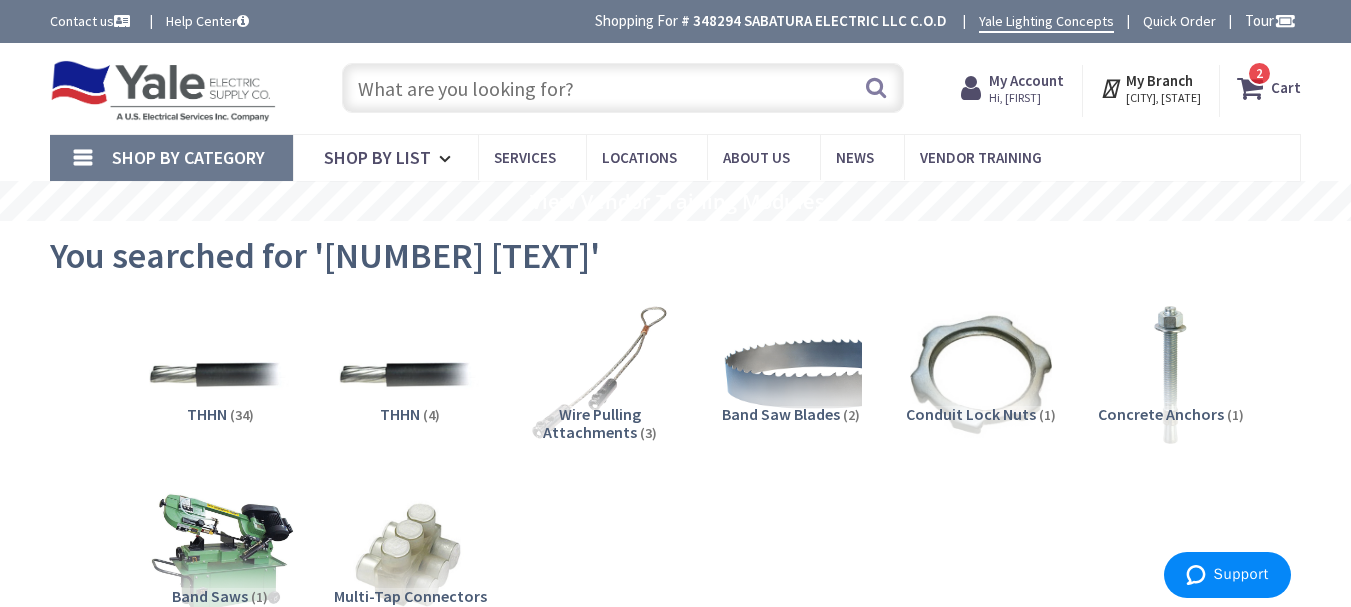 click at bounding box center [220, 557] 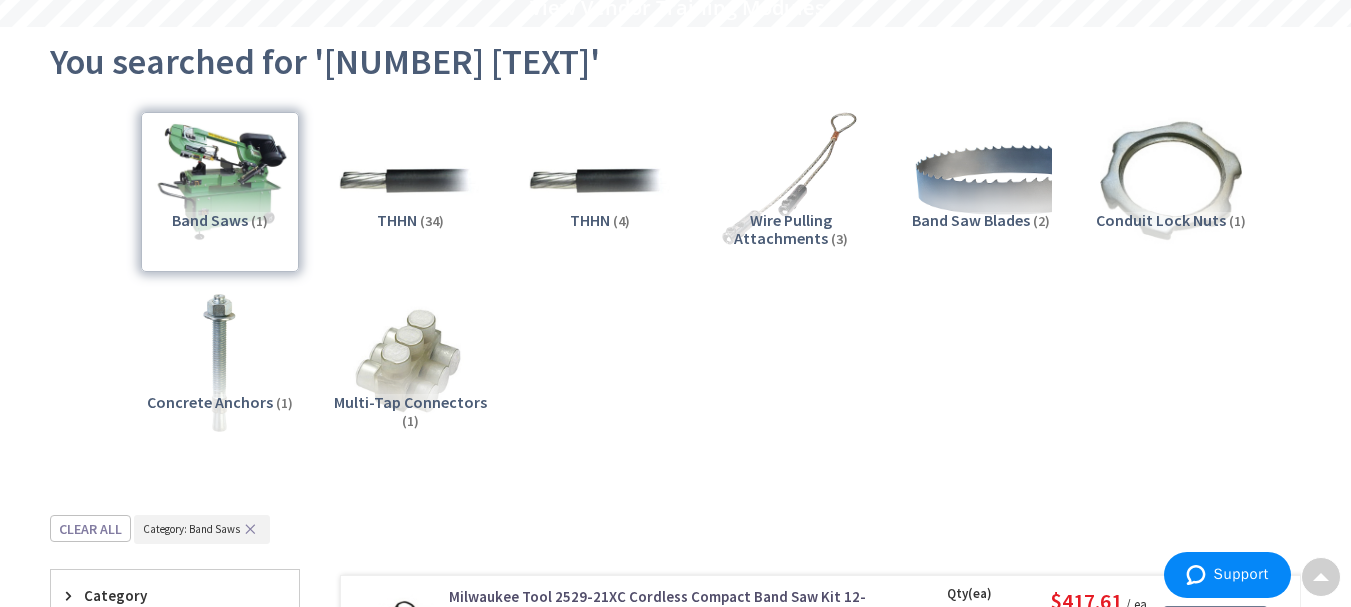 scroll, scrollTop: 0, scrollLeft: 0, axis: both 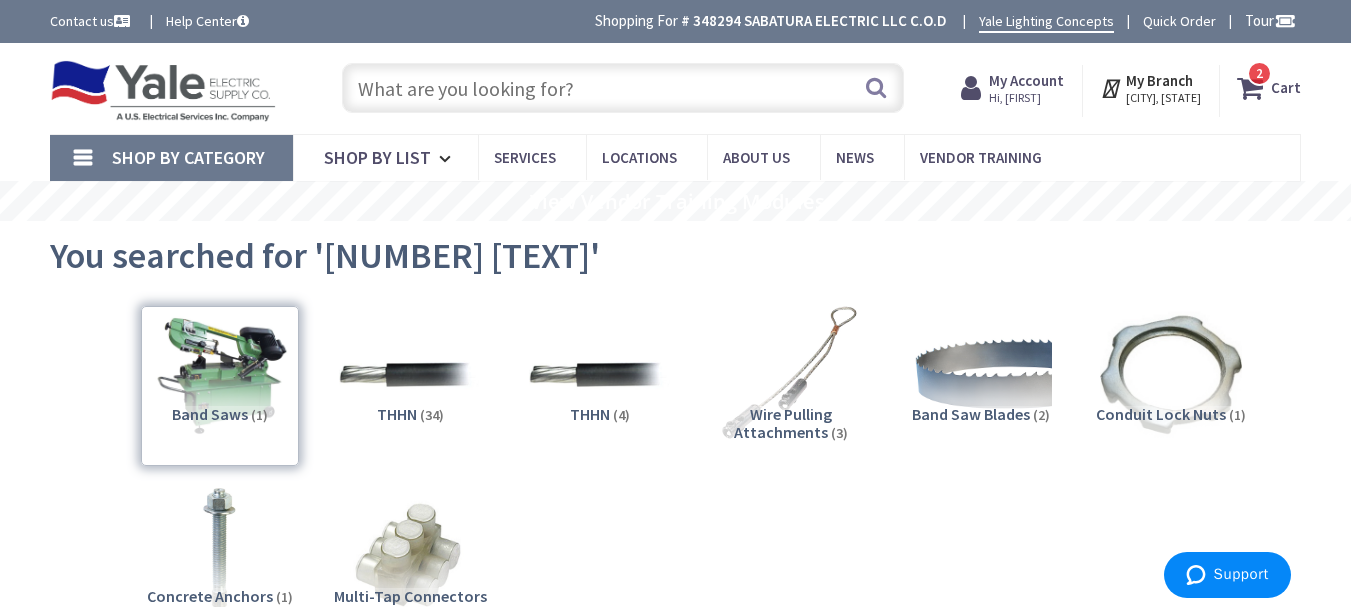 click at bounding box center [623, 88] 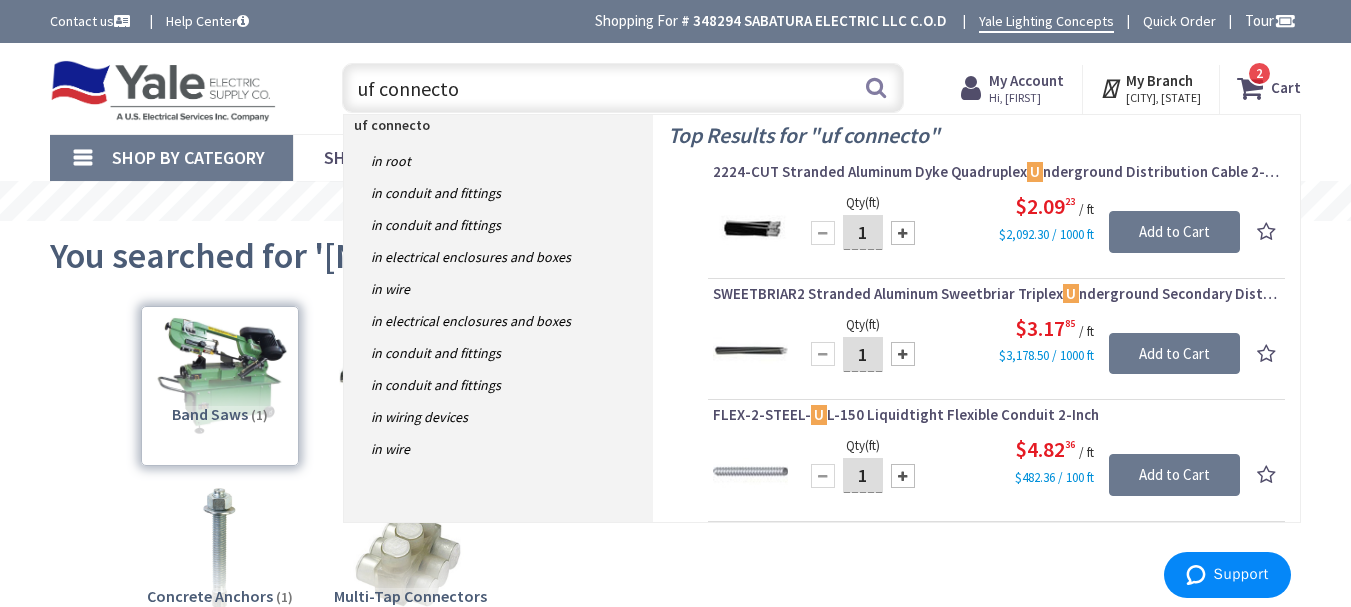 type on "uf connector" 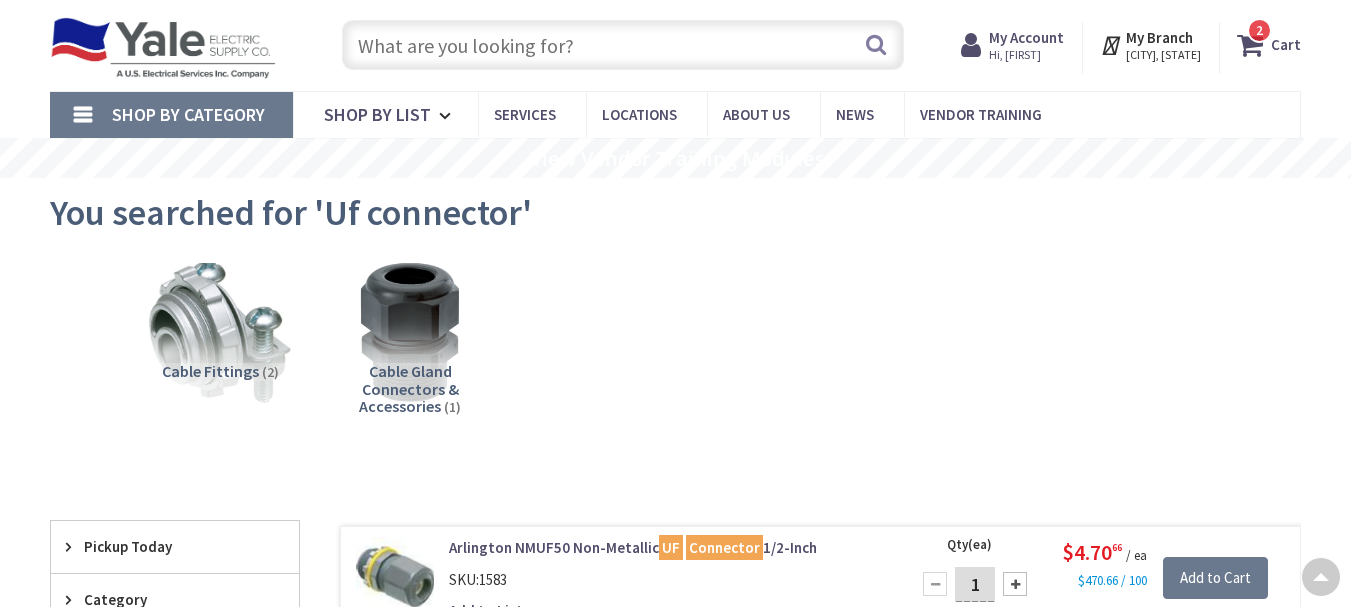 scroll, scrollTop: 400, scrollLeft: 0, axis: vertical 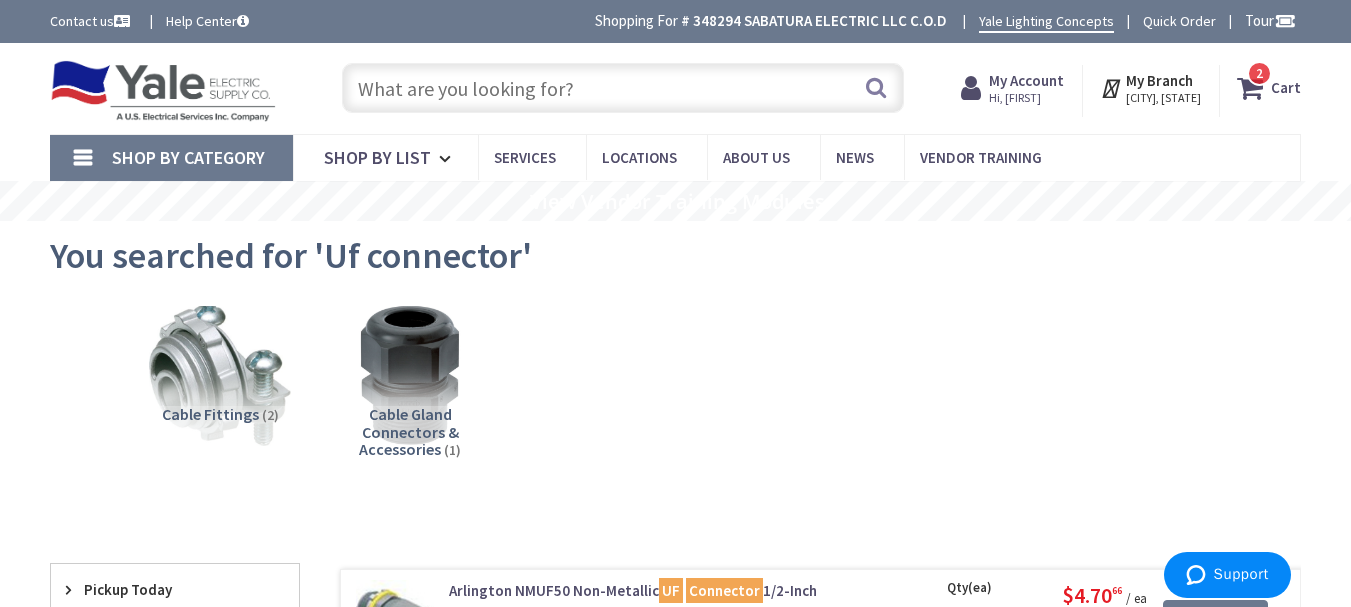 click at bounding box center (623, 88) 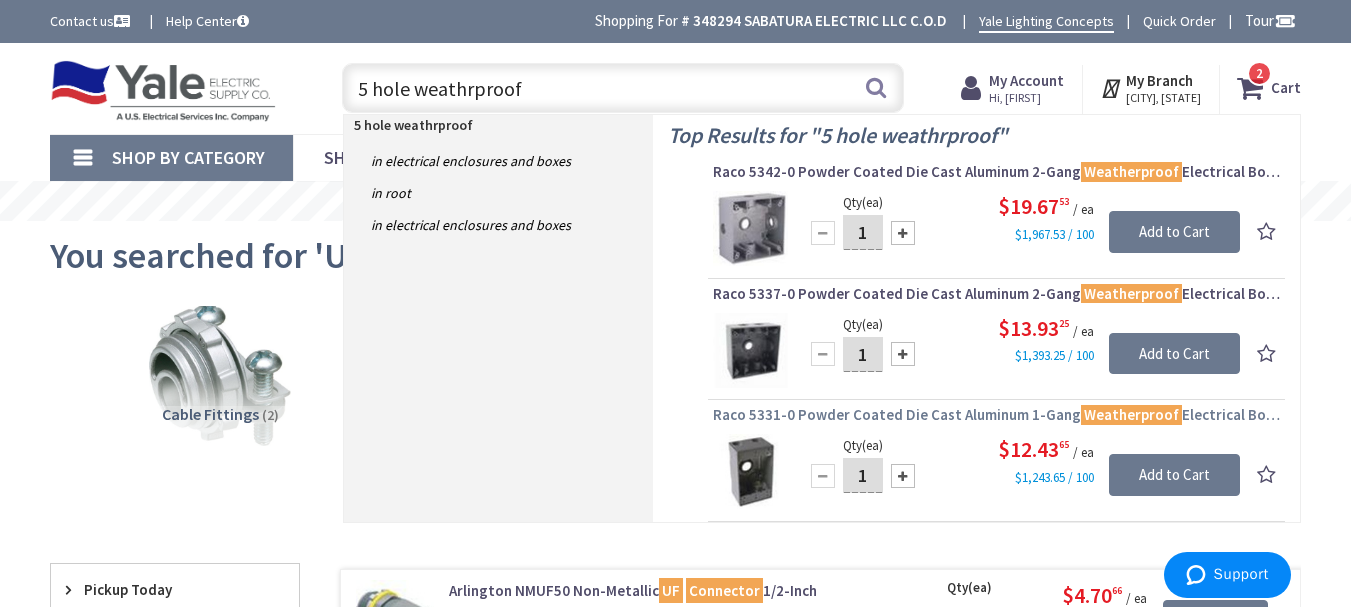 type on "5 hole weathrproof" 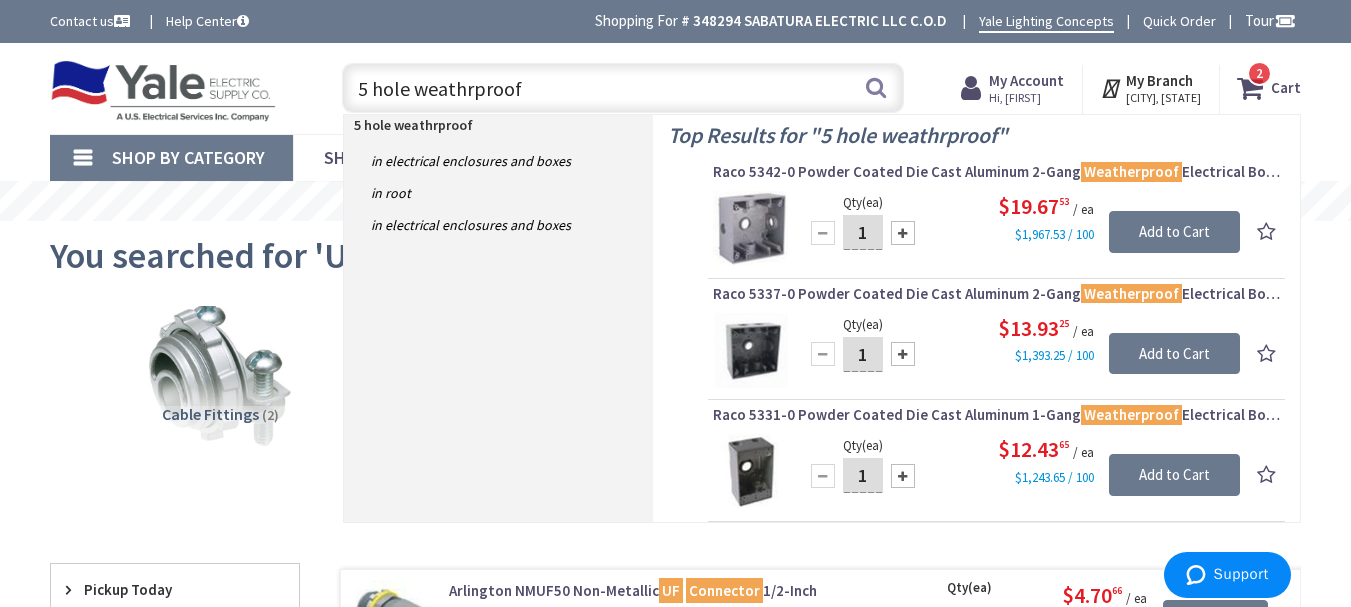 click on "Raco 5331-0 Powder Coated Die Cast Aluminum 1-Gang  Weatherproof  Electrical Box With Lug 2-3/4-Inch x 4-1/2-Inch x 2-Inch 18.3-Cubic-Inch Bell®" at bounding box center (996, 415) 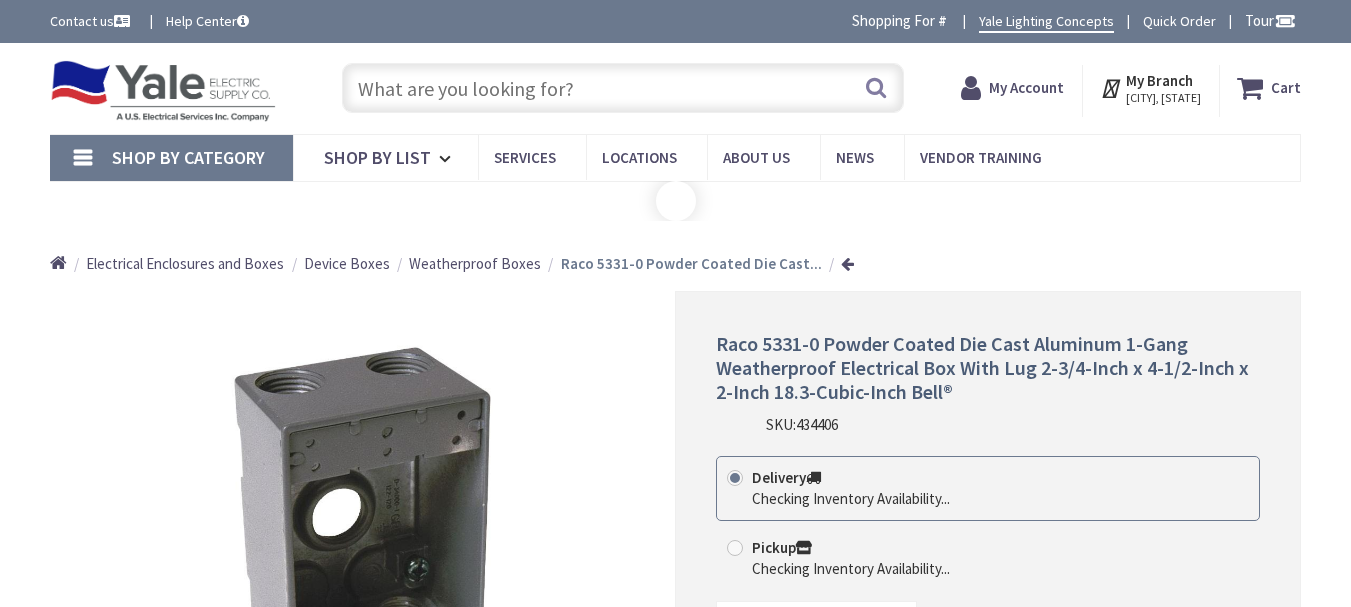scroll, scrollTop: 0, scrollLeft: 0, axis: both 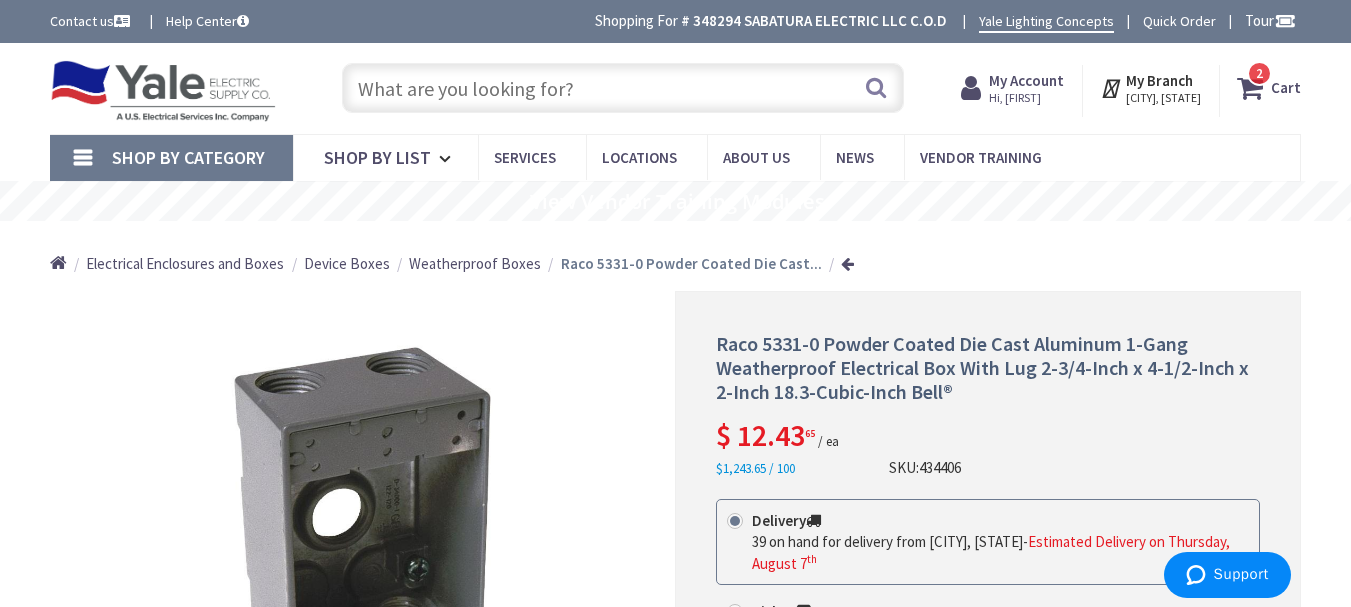 click at bounding box center (623, 88) 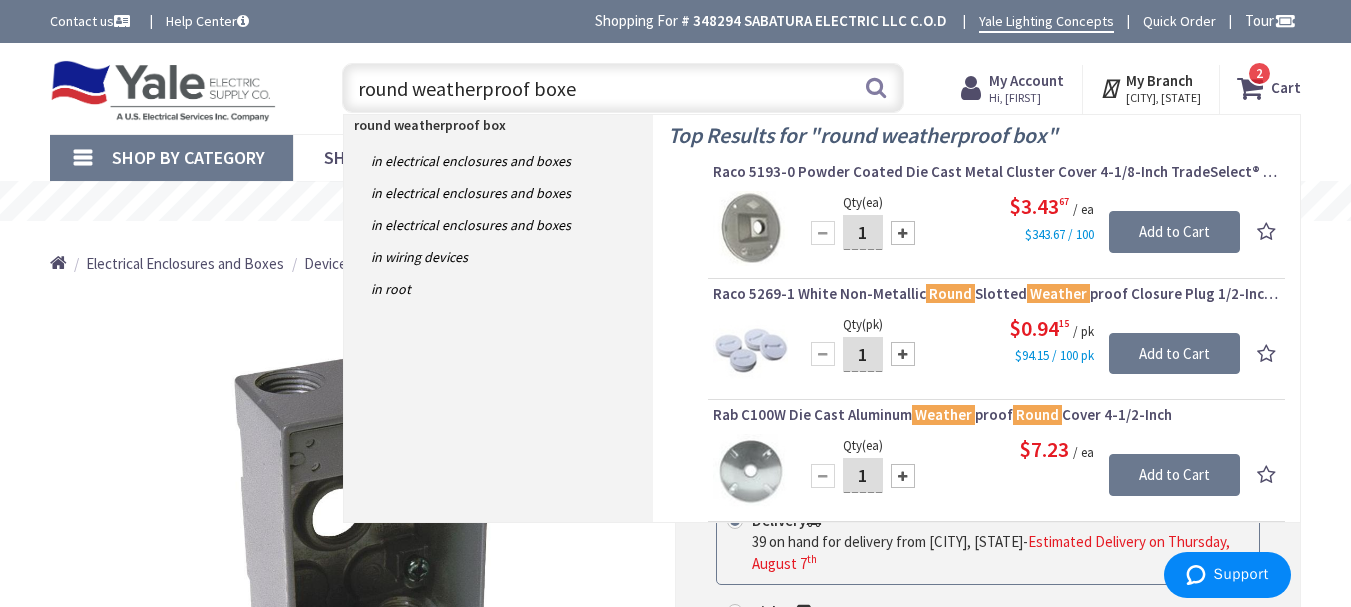 type on "round weatherproof boxes" 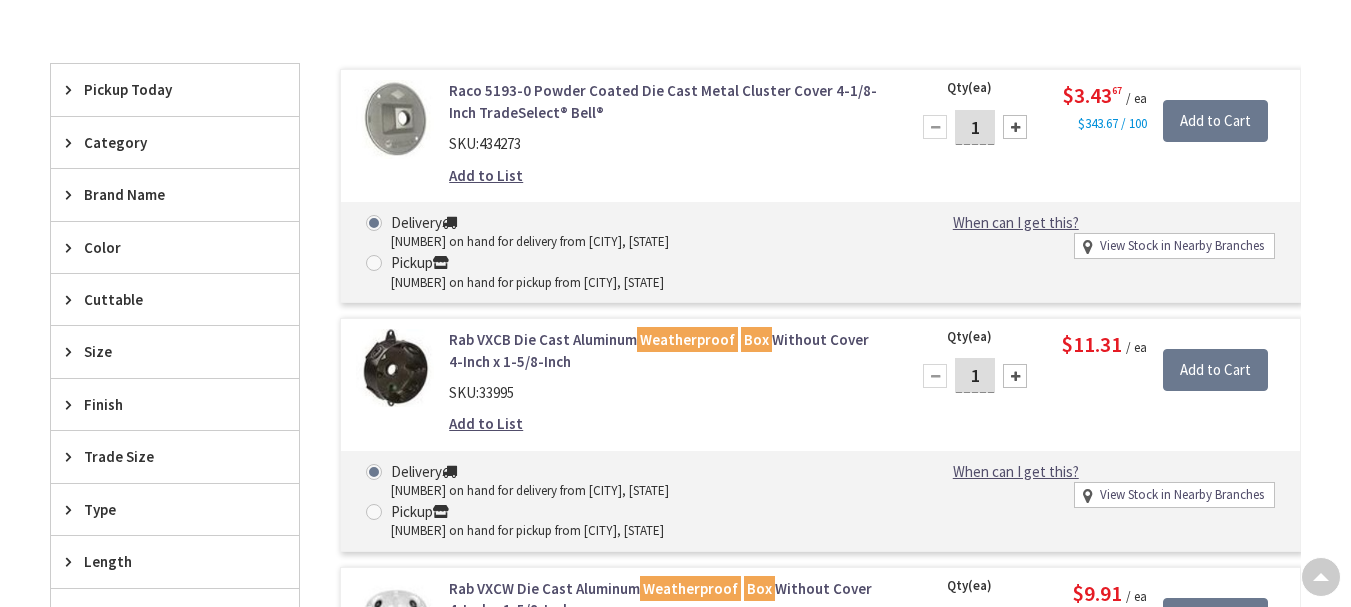scroll, scrollTop: 555, scrollLeft: 0, axis: vertical 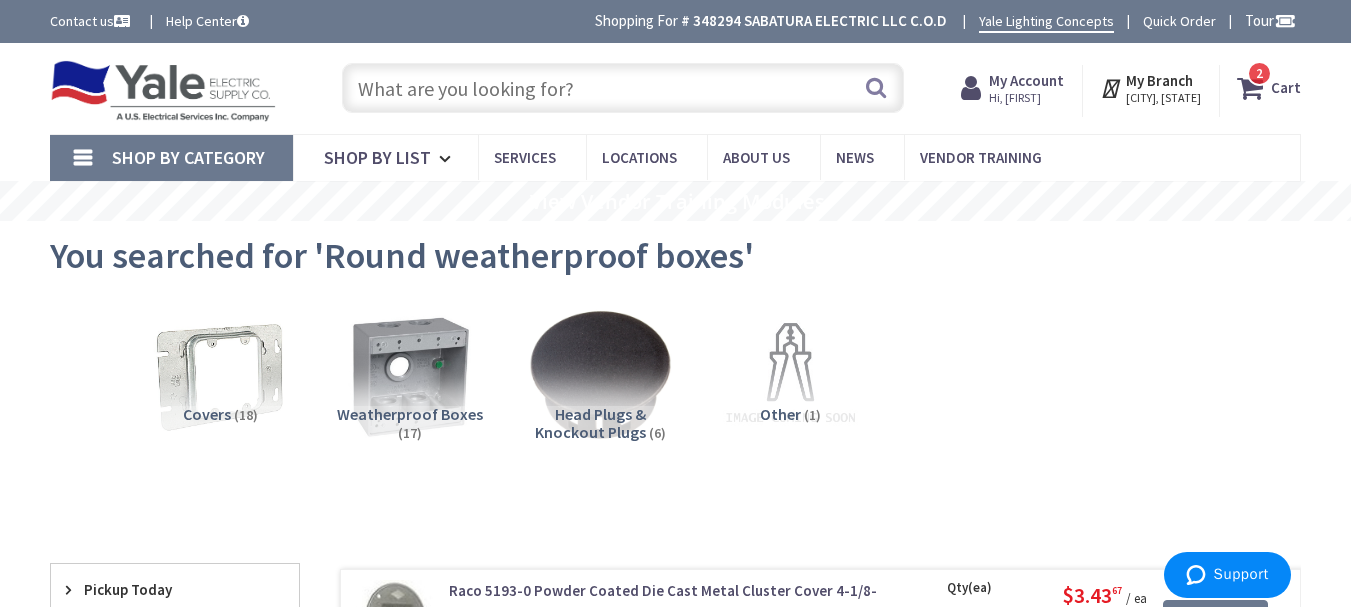 click at bounding box center (623, 88) 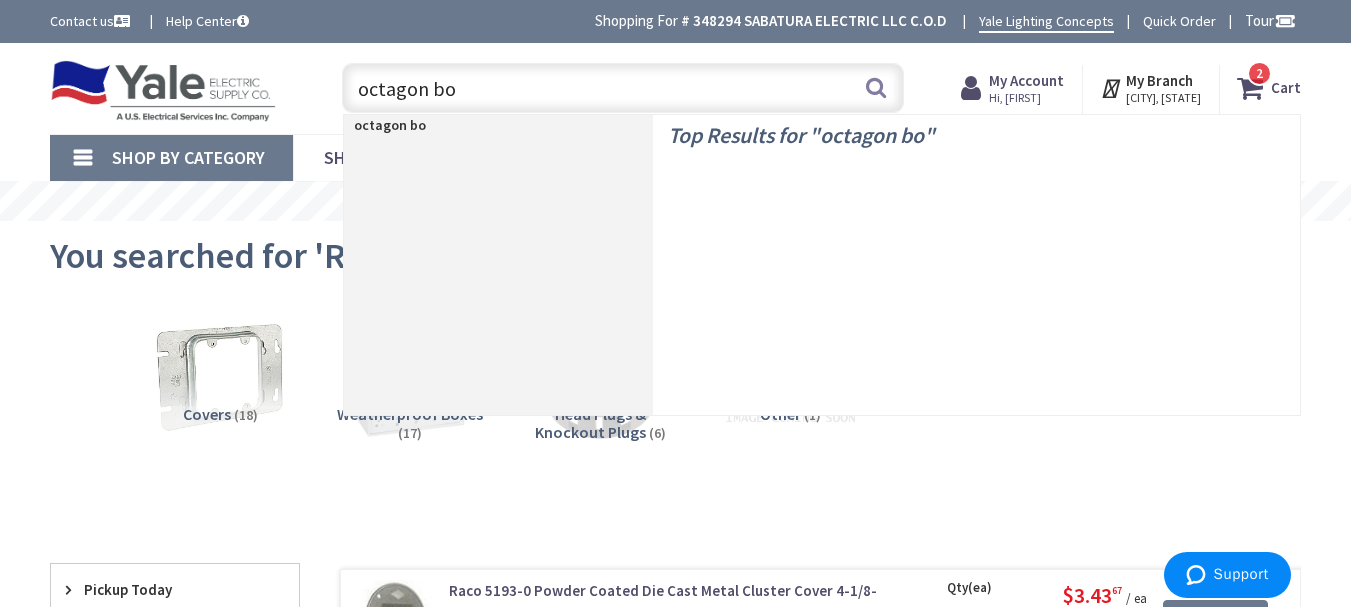 type on "octagon box" 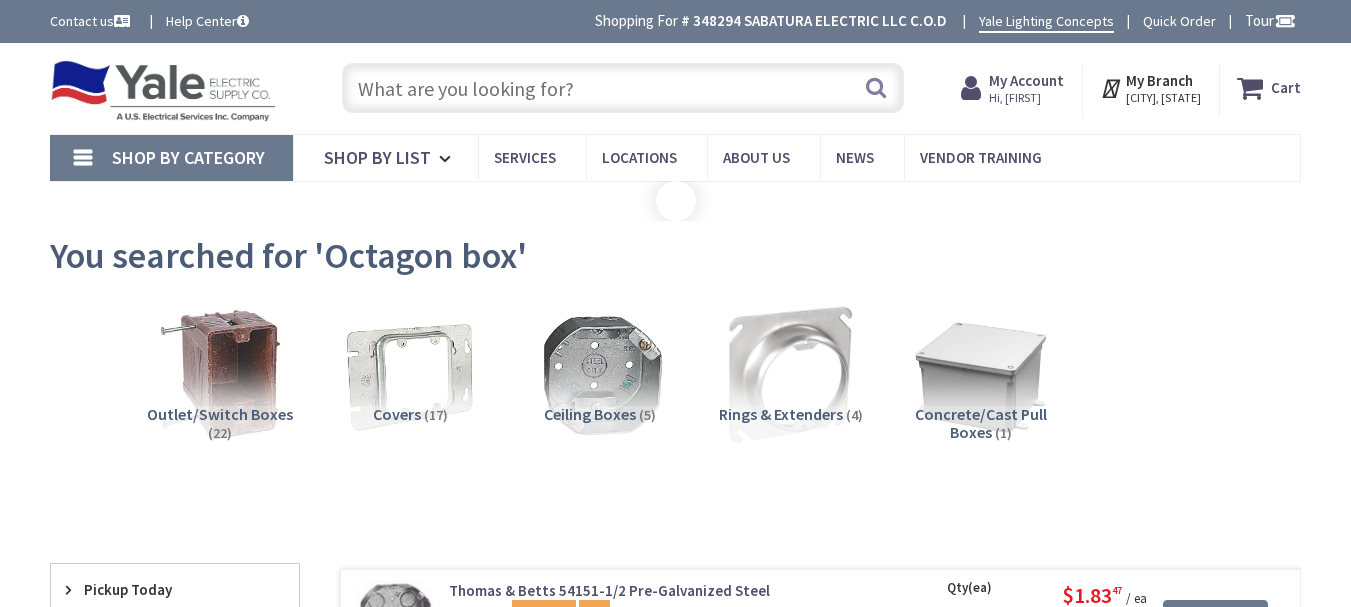 scroll, scrollTop: 0, scrollLeft: 0, axis: both 